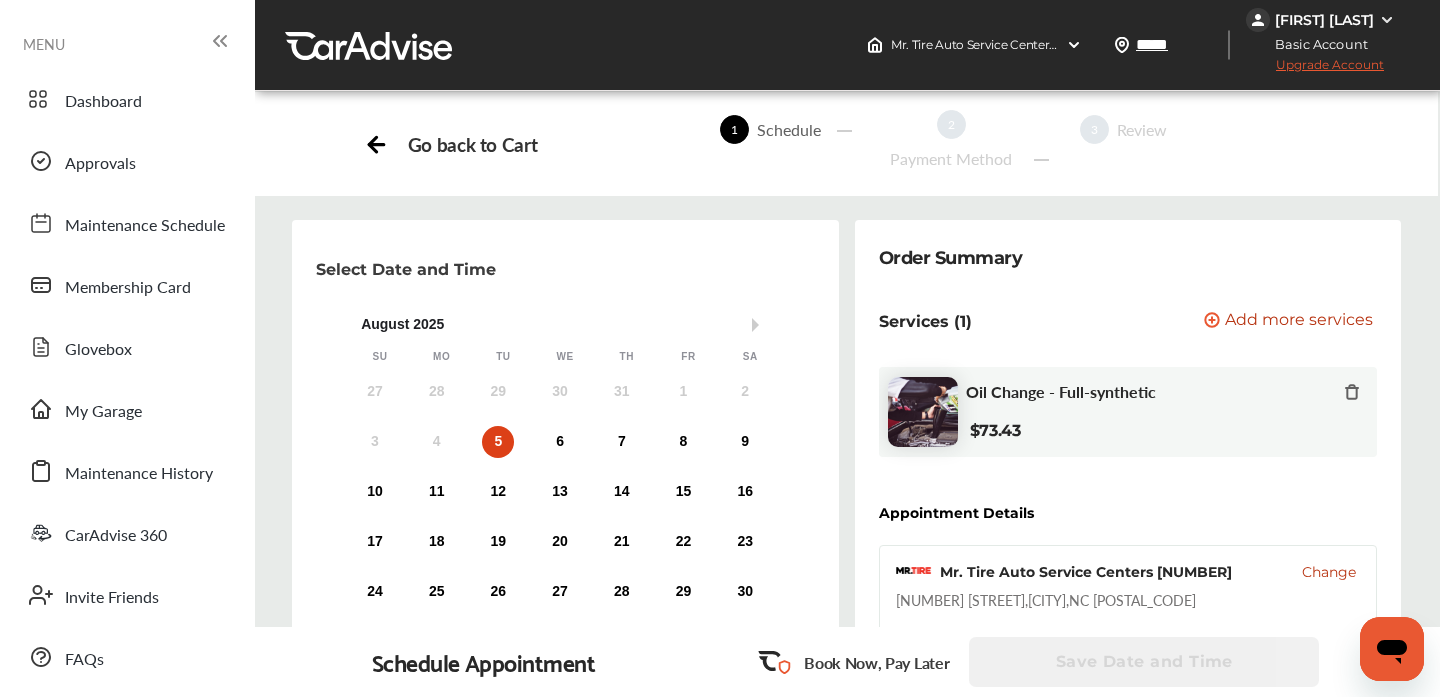scroll, scrollTop: 0, scrollLeft: 0, axis: both 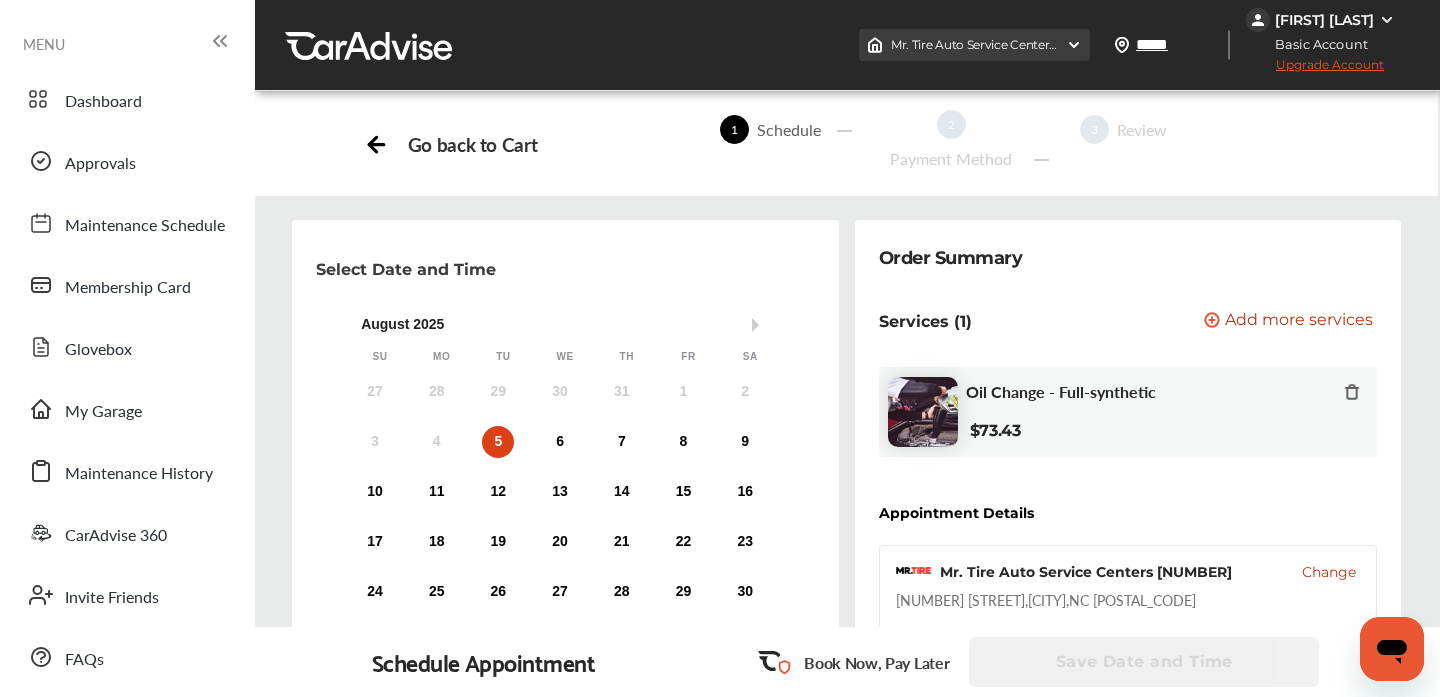 click on "Mr. Tire Auto Service Centers [NUMBER] , [NUMBER] [STREET] [CITY] , [STATE] [POSTAL_CODE]" at bounding box center [1144, 44] 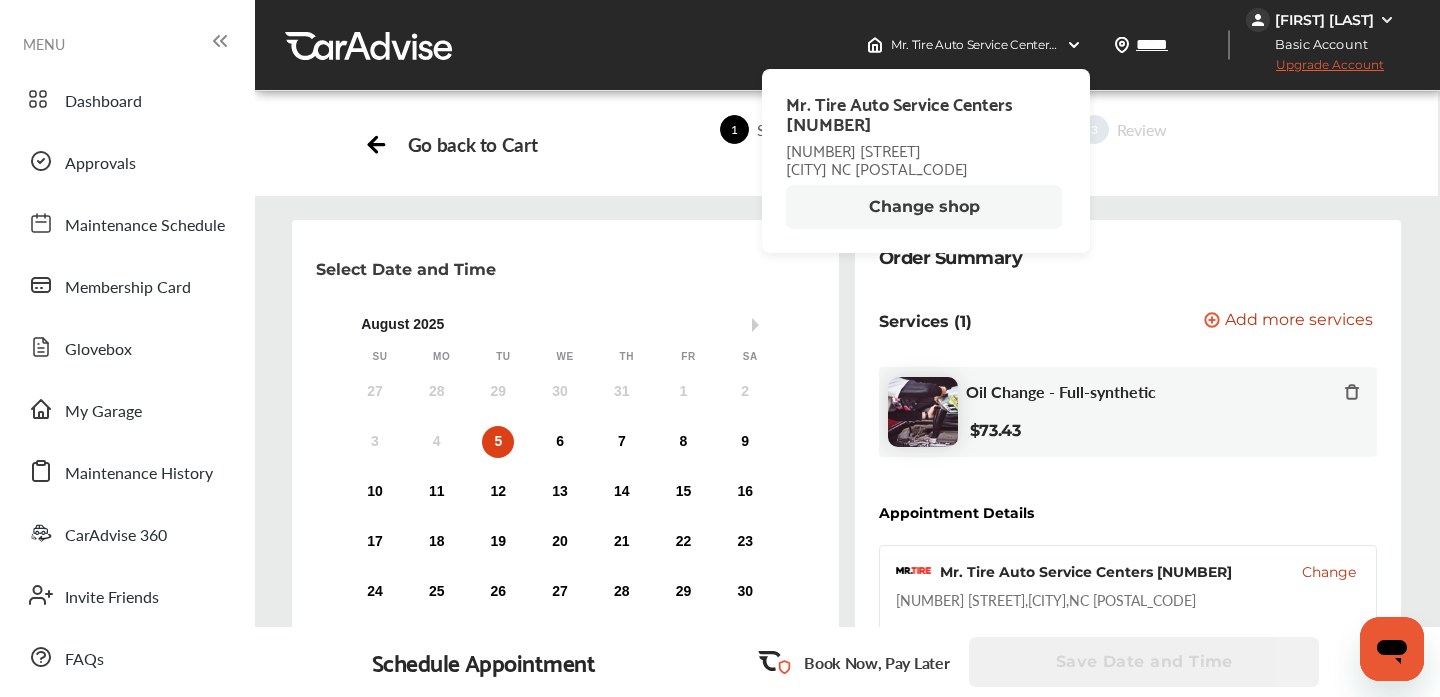 click on "Change shop" at bounding box center [924, 207] 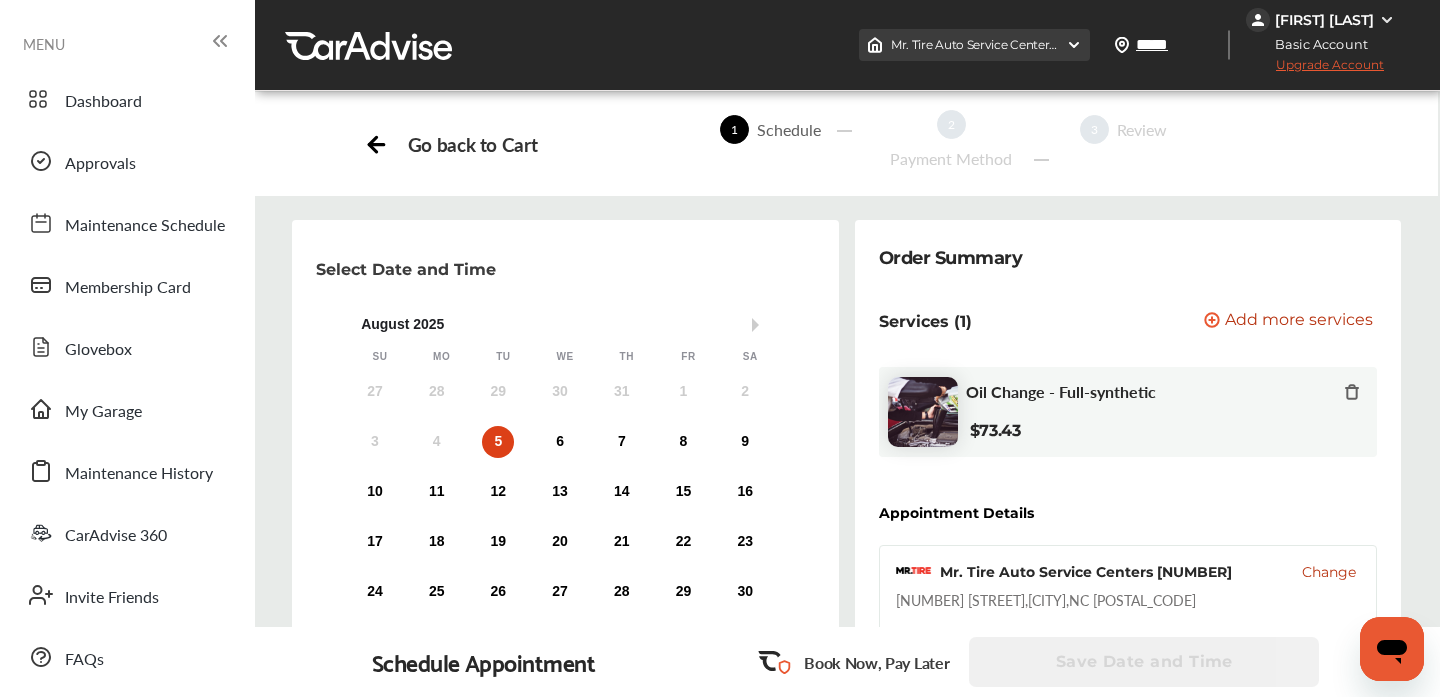 click on "Mr. Tire Auto Service Centers [NUMBER] , [NUMBER] [STREET] [CITY] , [STATE] [POSTAL_CODE]" at bounding box center (1144, 44) 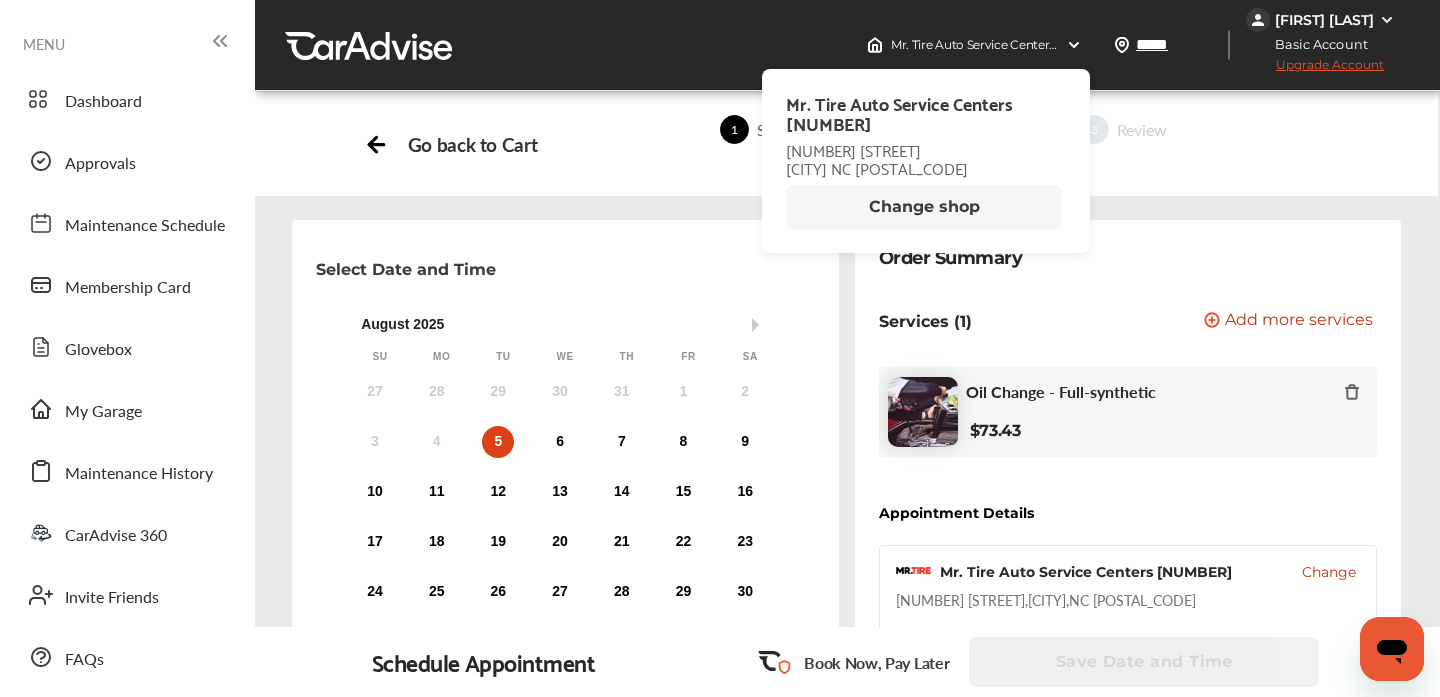 click on "Change shop" at bounding box center (924, 207) 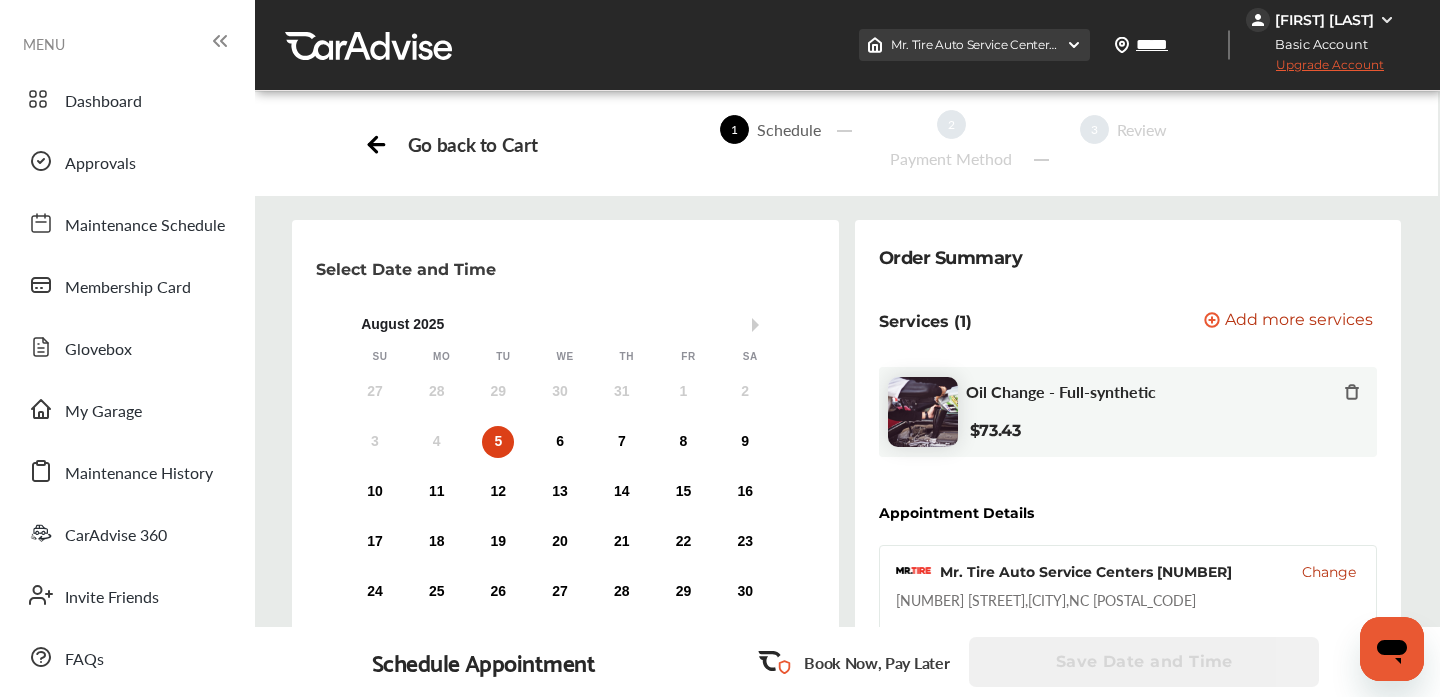 click at bounding box center [1074, 45] 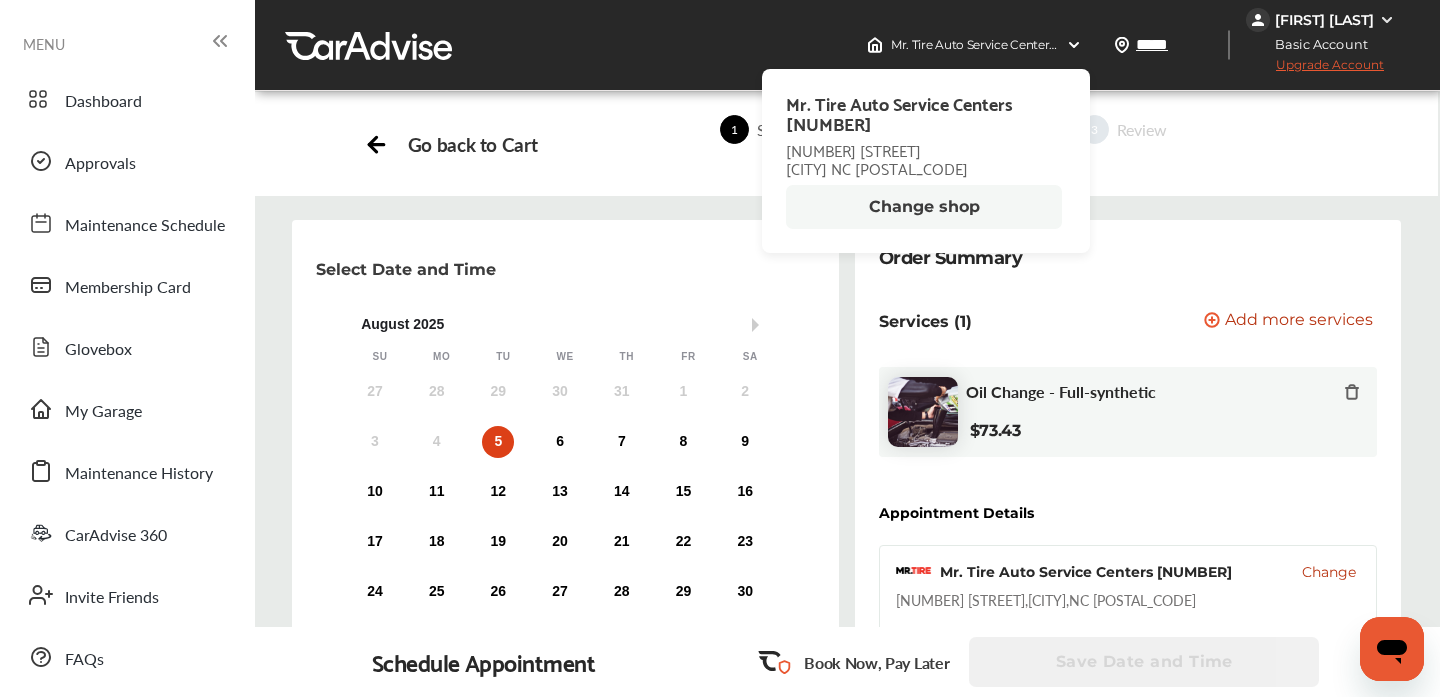 click on "Change shop" at bounding box center [924, 207] 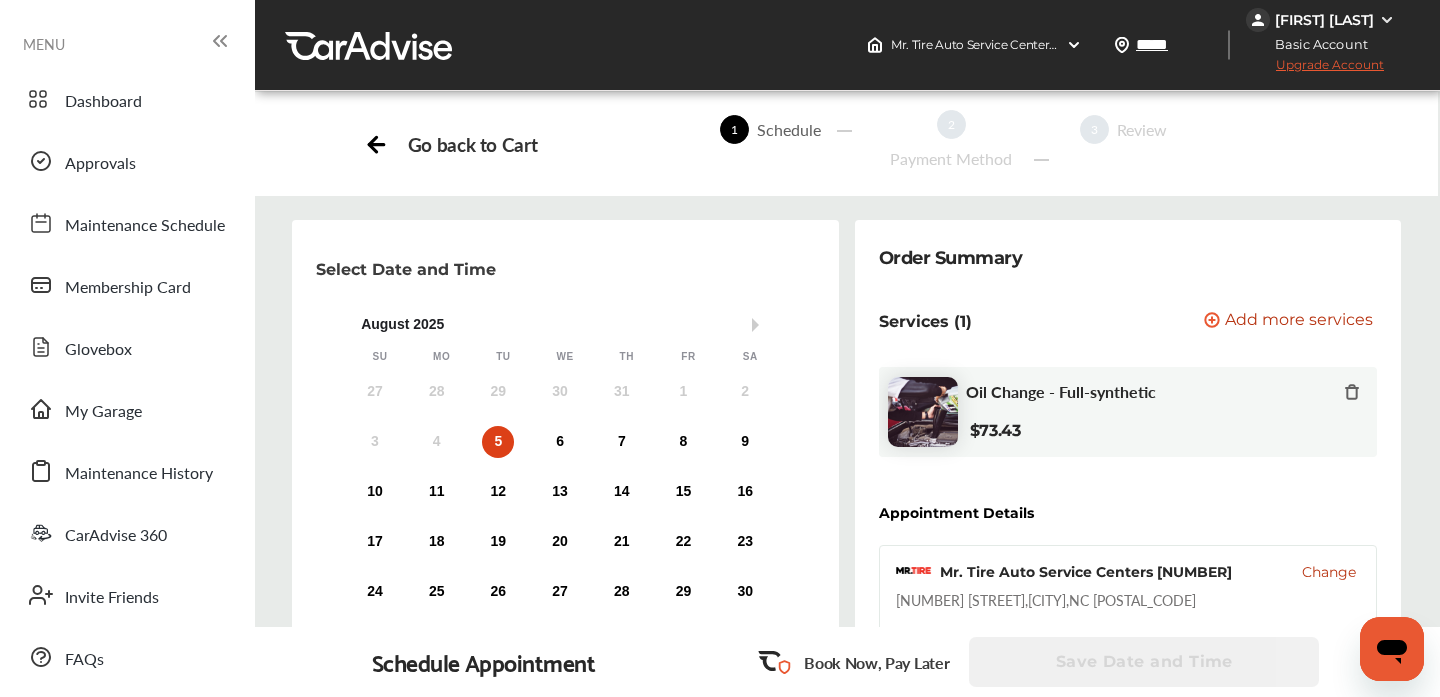 click on "Go back to Cart" at bounding box center (450, 144) 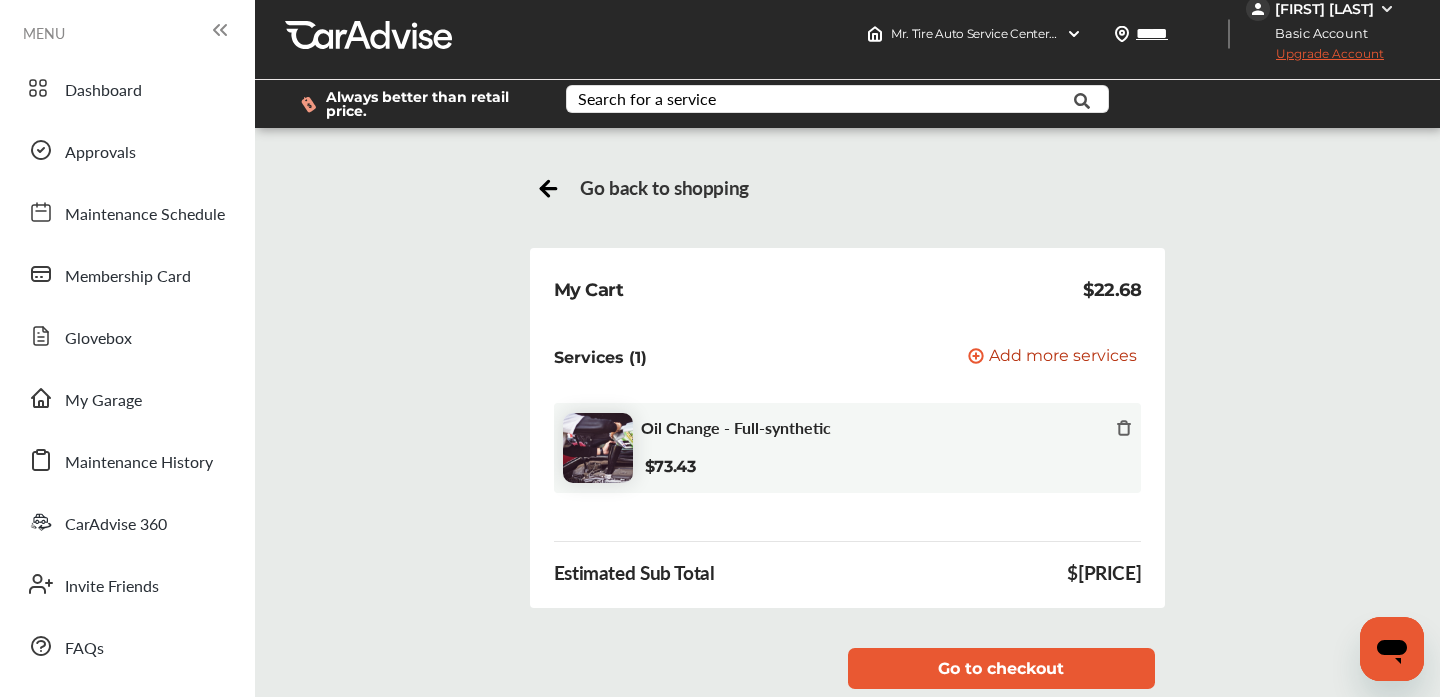 scroll, scrollTop: 5, scrollLeft: 0, axis: vertical 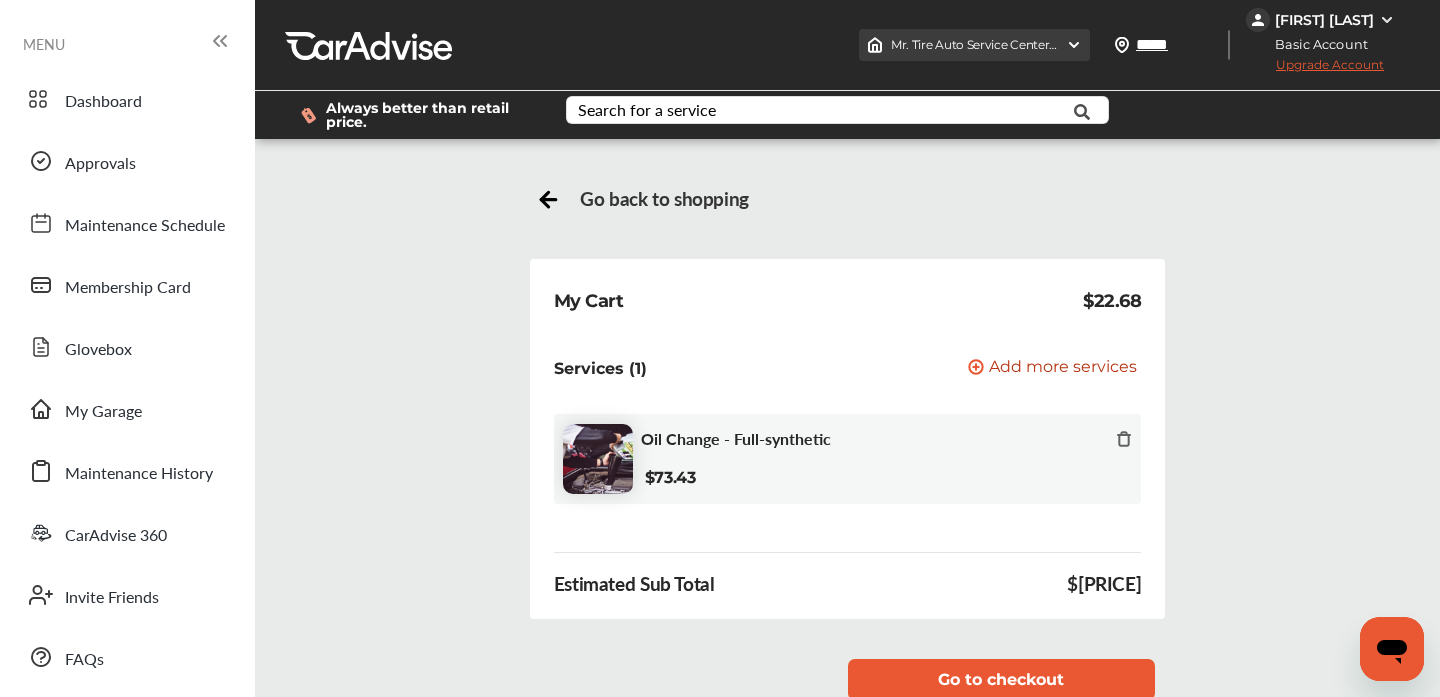 click on "Mr. Tire Auto Service Centers [NUMBER] , [NUMBER] [STREET] [CITY] , [STATE] [POSTAL_CODE]" at bounding box center (974, 45) 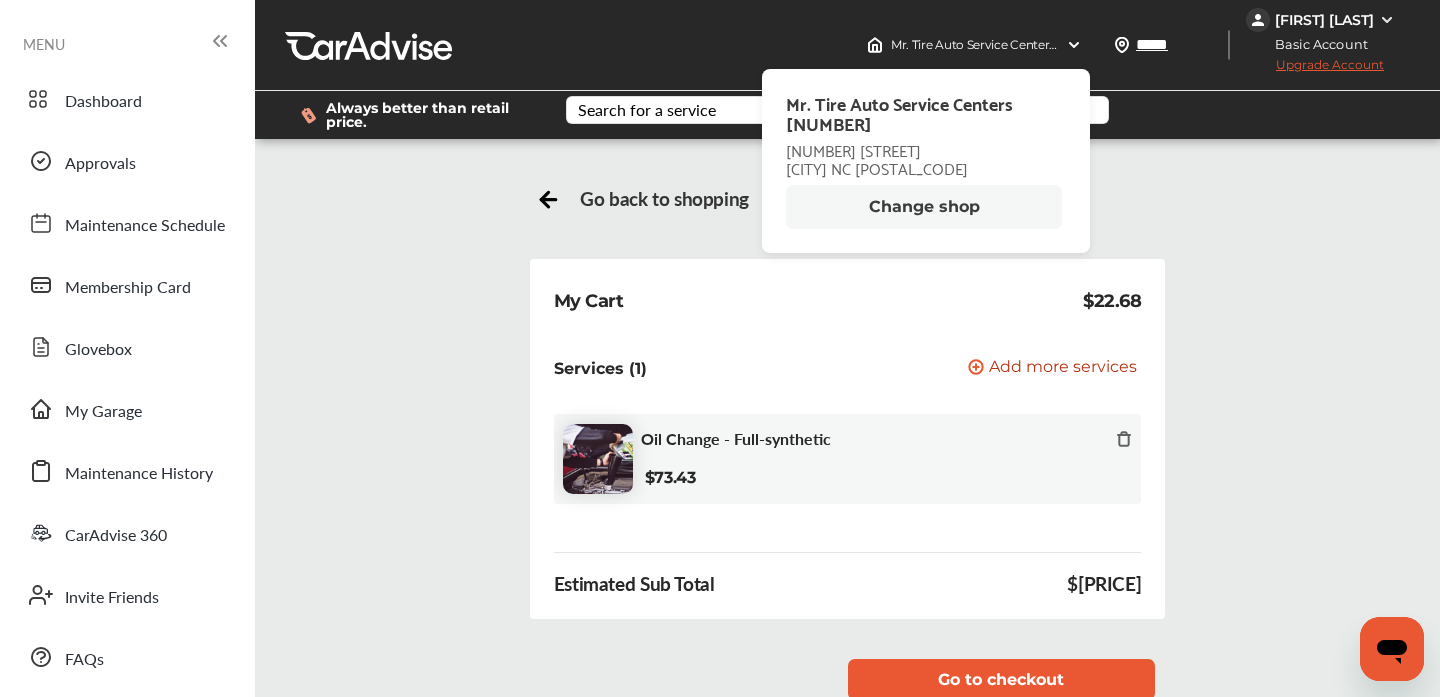 click on "Change shop" at bounding box center [924, 207] 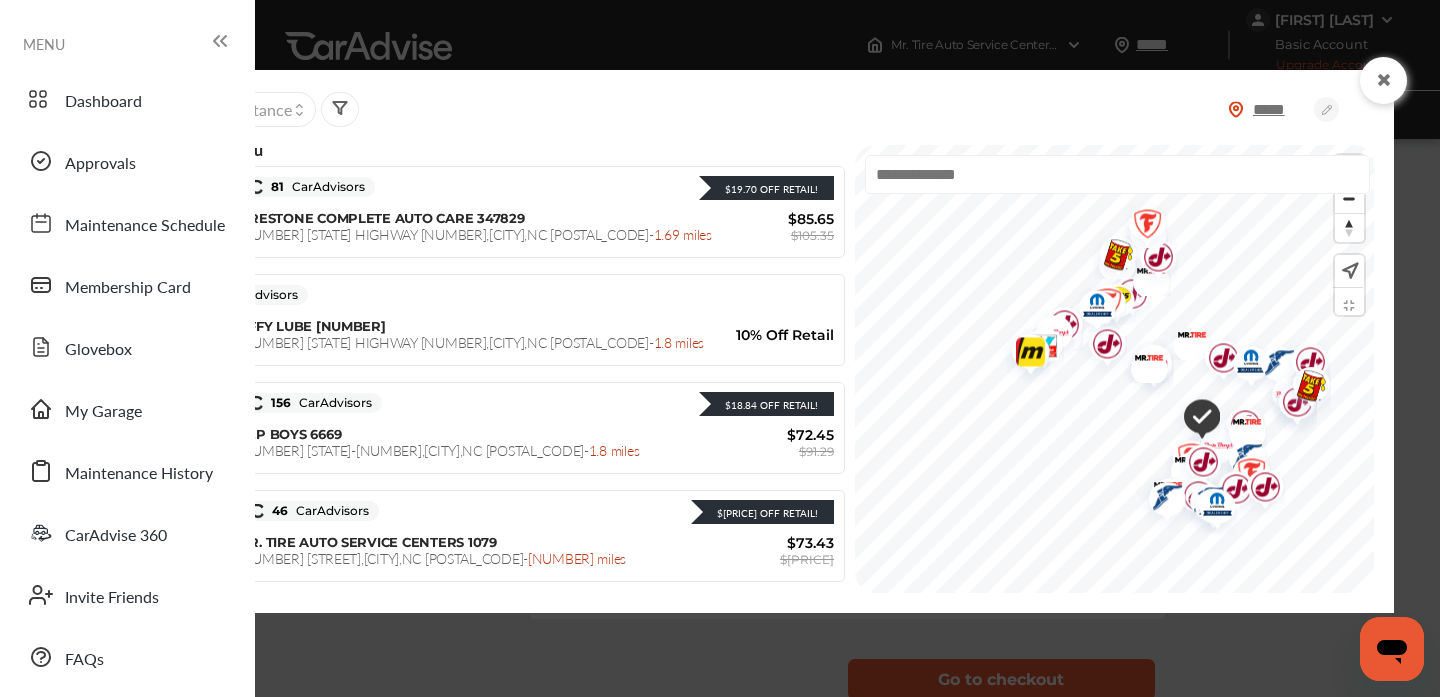 scroll, scrollTop: 0, scrollLeft: 0, axis: both 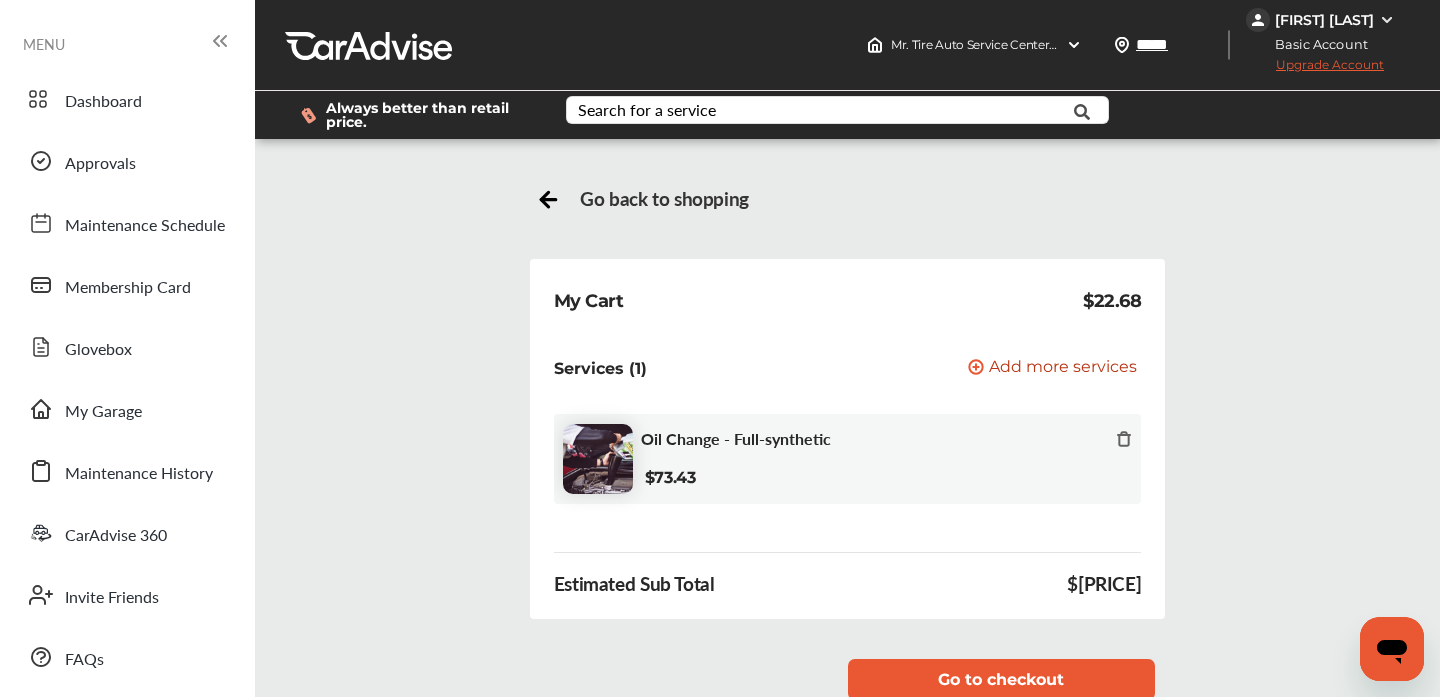click on "Oil Change - Full-synthetic
$[PRICE]" at bounding box center [848, 459] 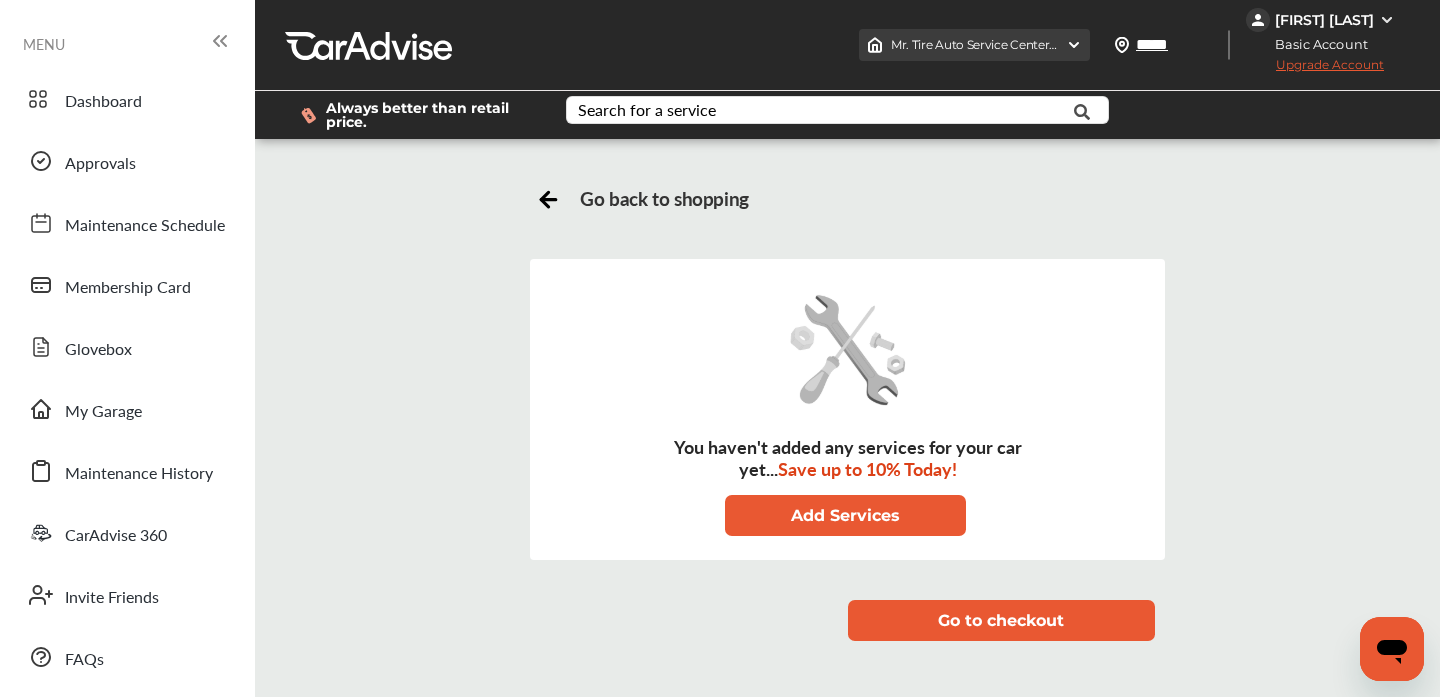 click at bounding box center [1074, 45] 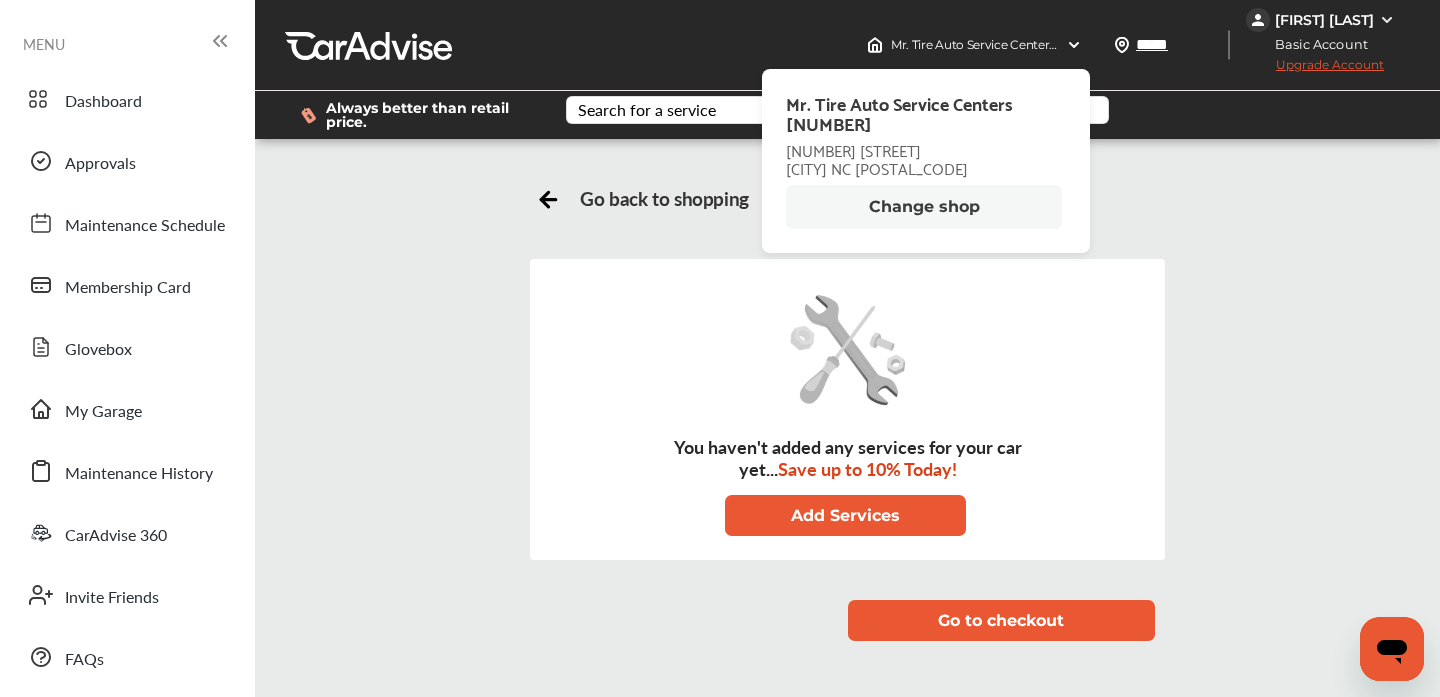 click on "Change shop" at bounding box center (924, 207) 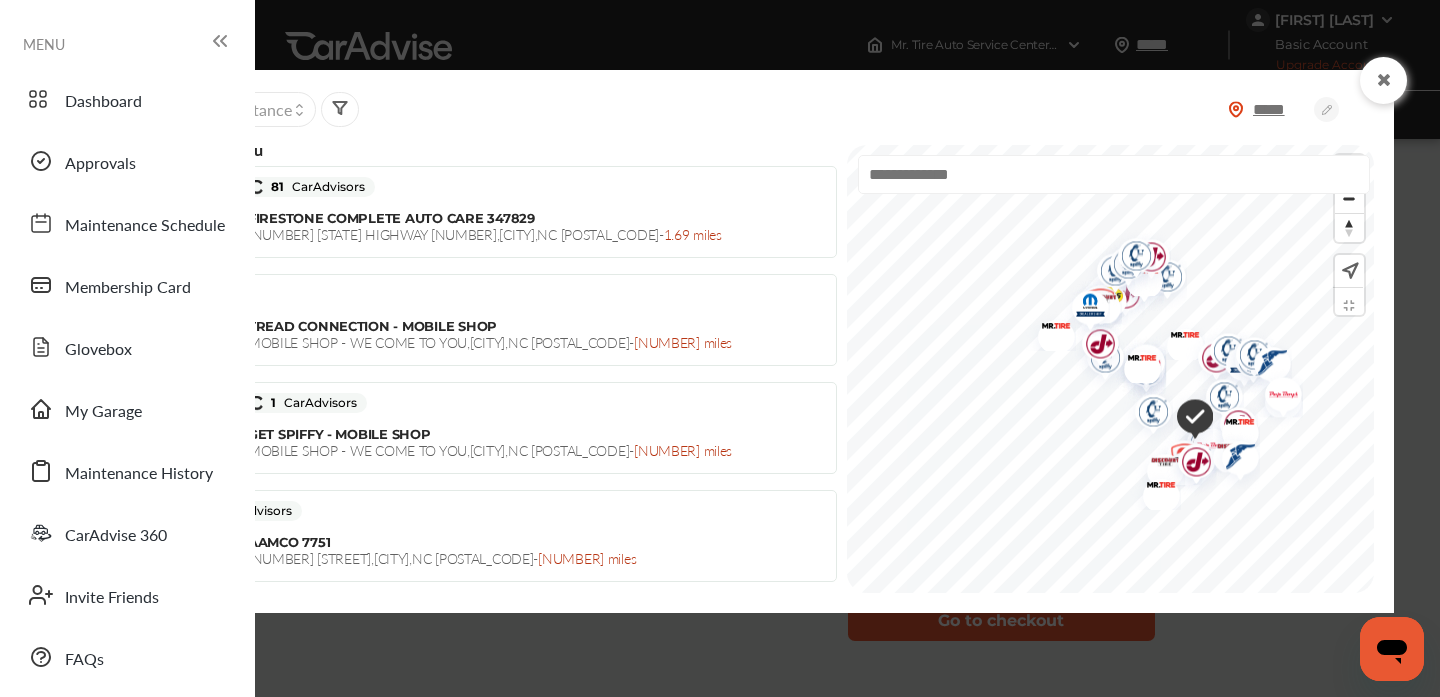 click 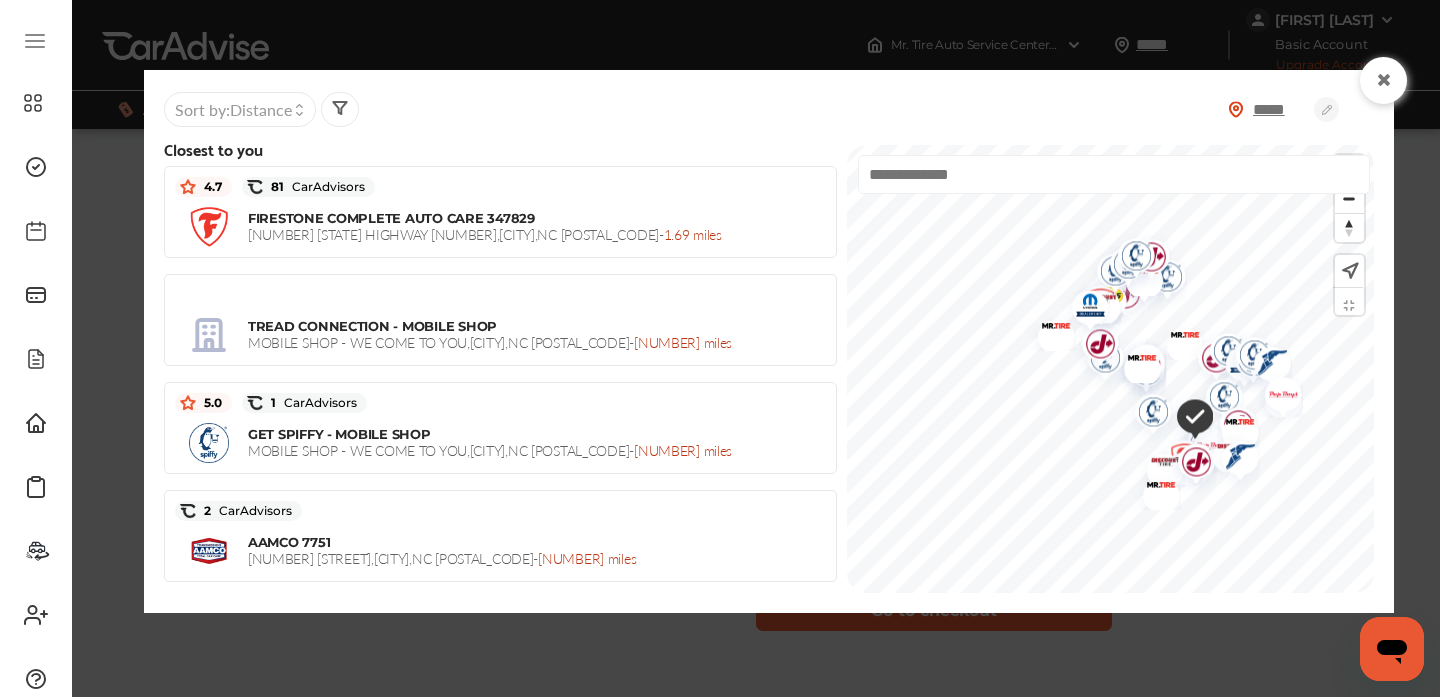 scroll, scrollTop: 0, scrollLeft: 0, axis: both 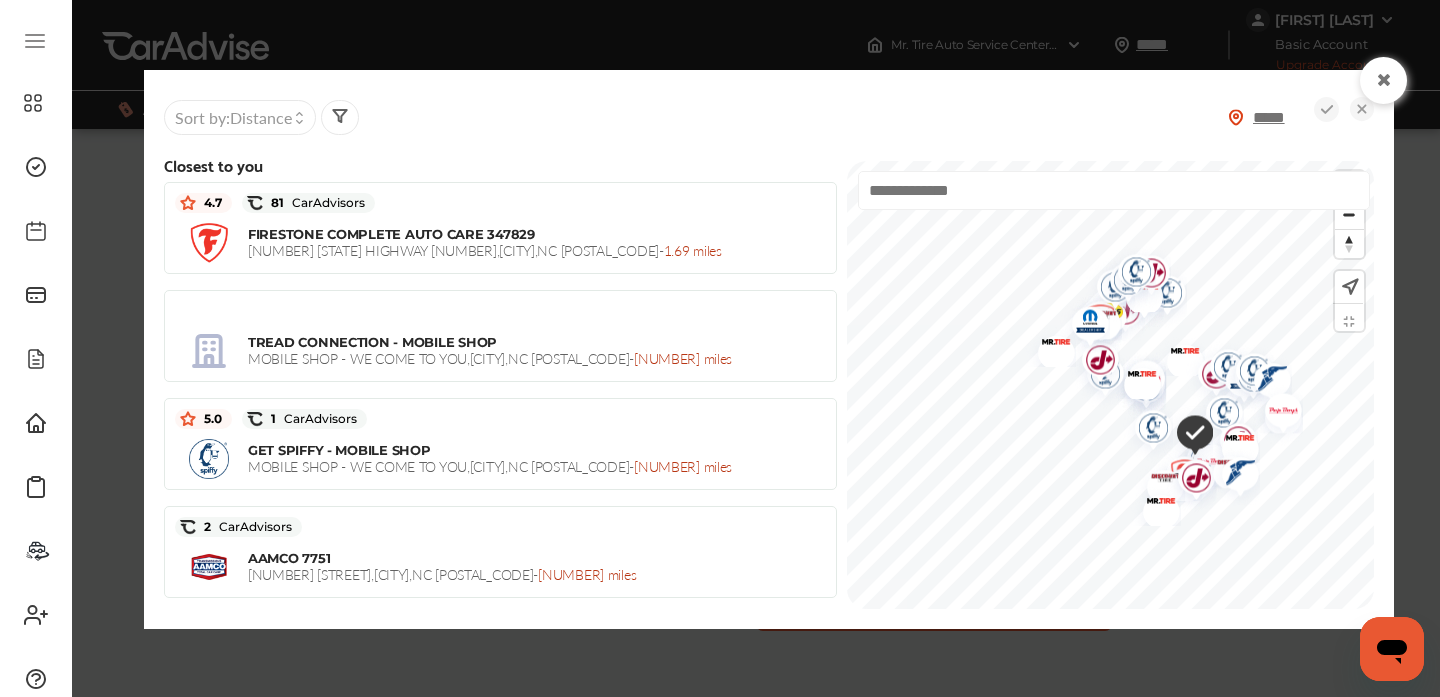 click on "*****" at bounding box center [1279, 117] 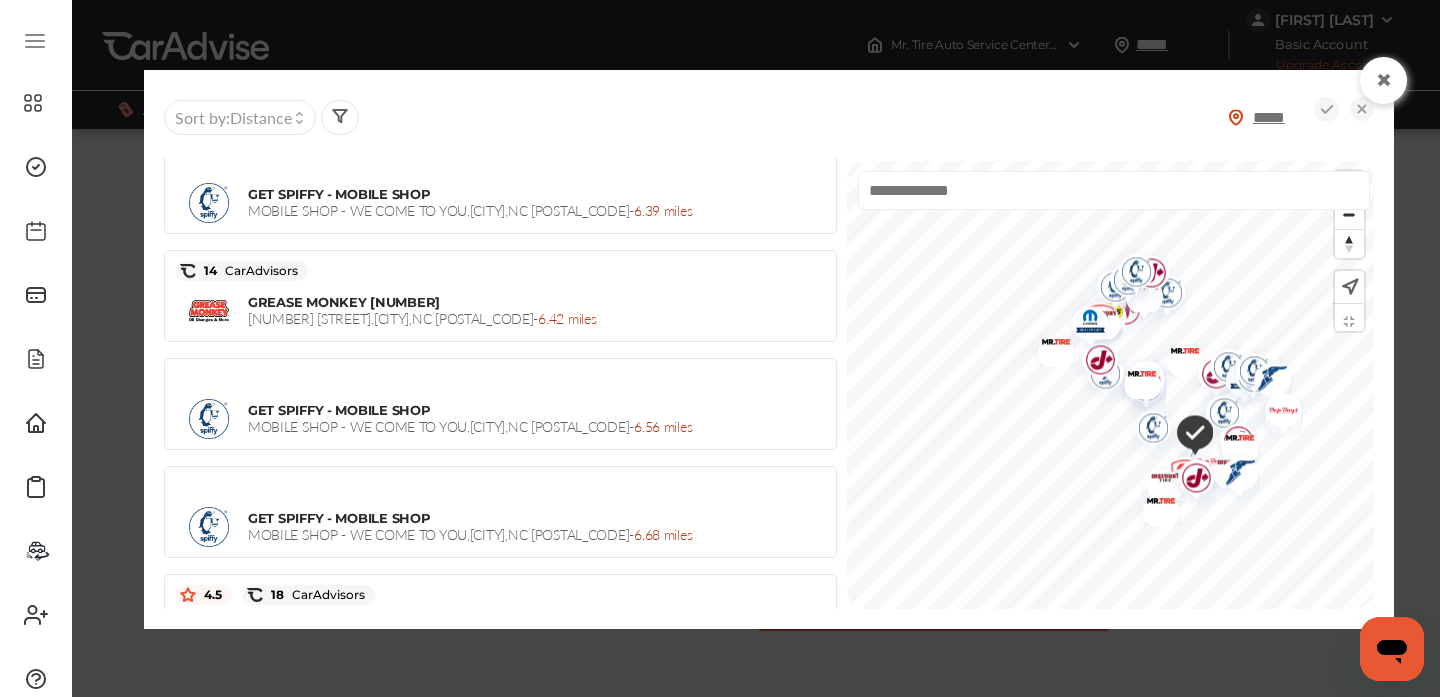 scroll, scrollTop: 1689, scrollLeft: 0, axis: vertical 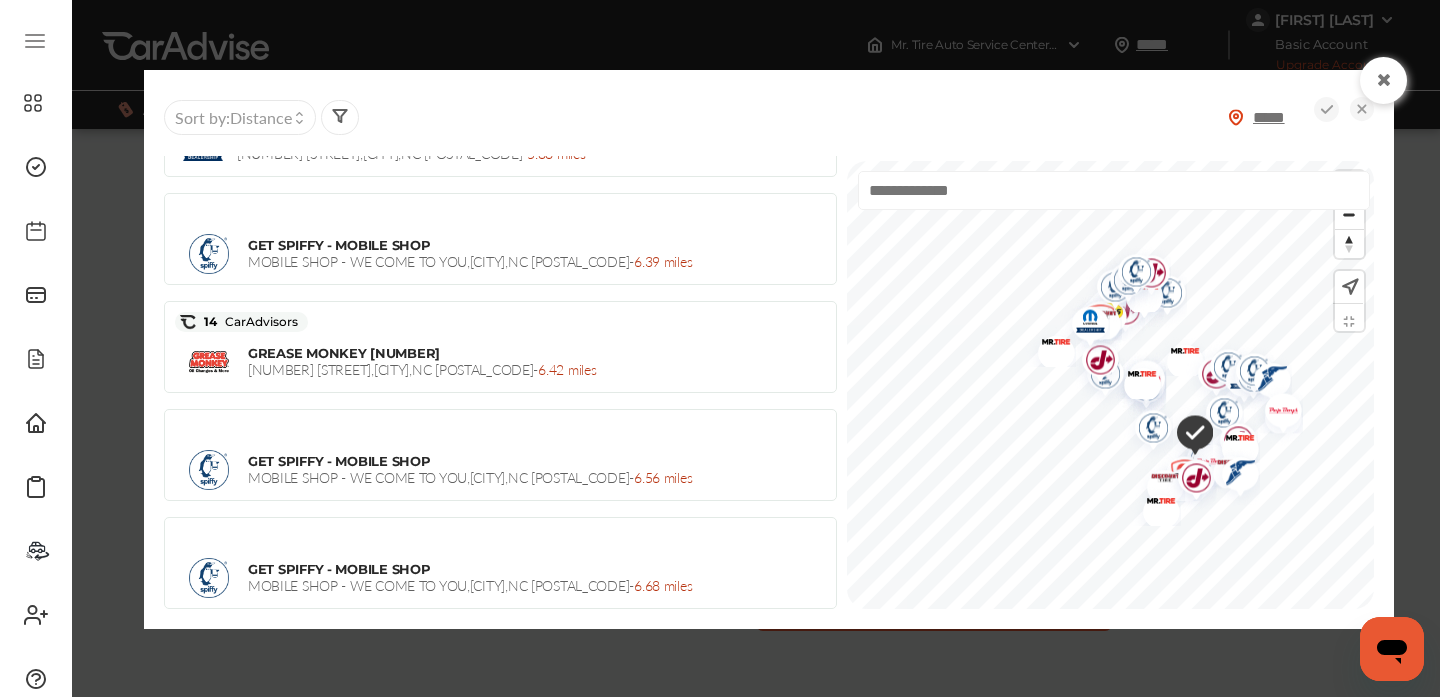 click 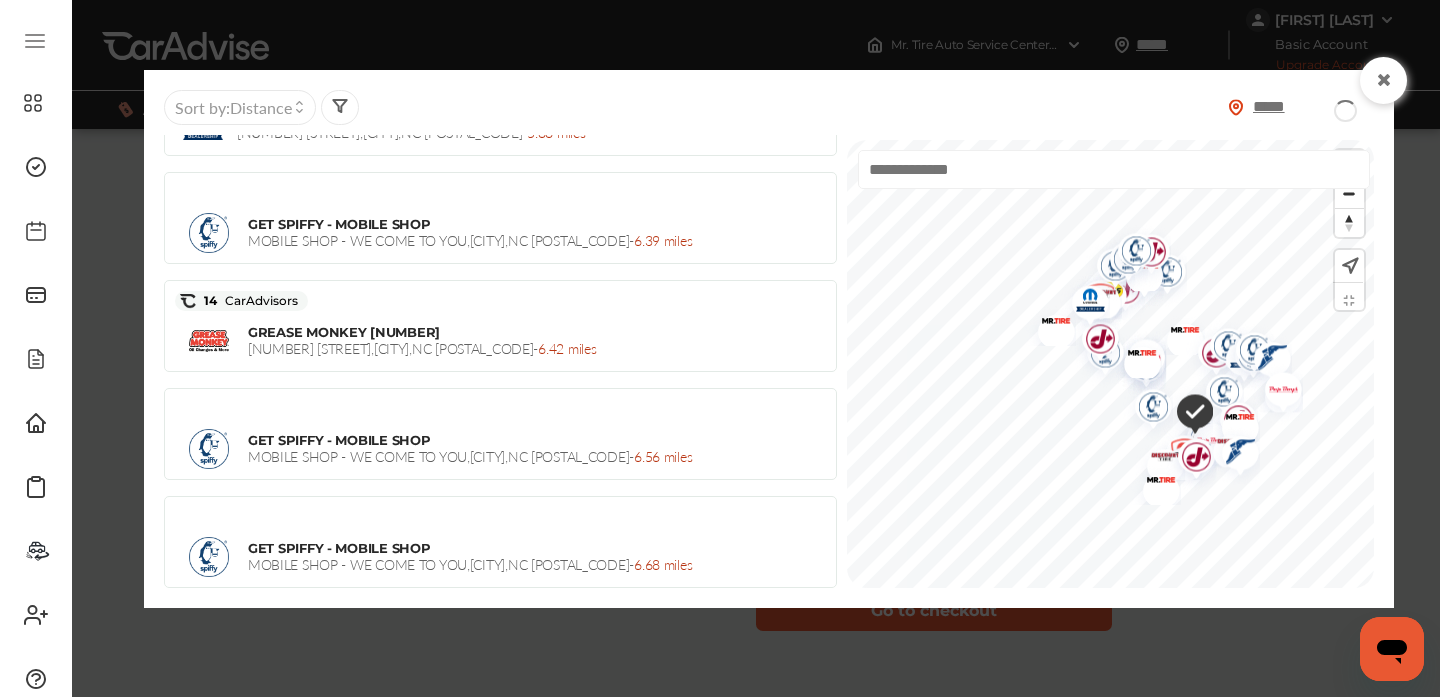 type on "*****" 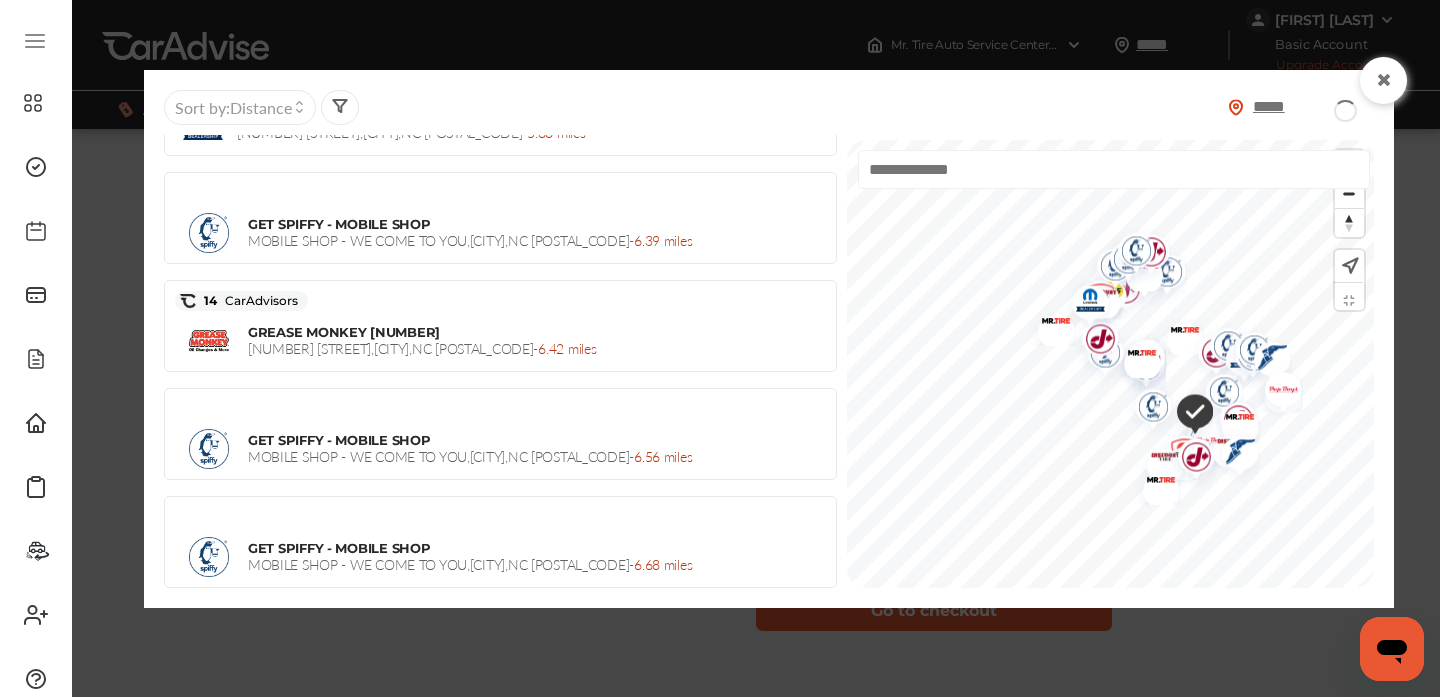 type on "*****" 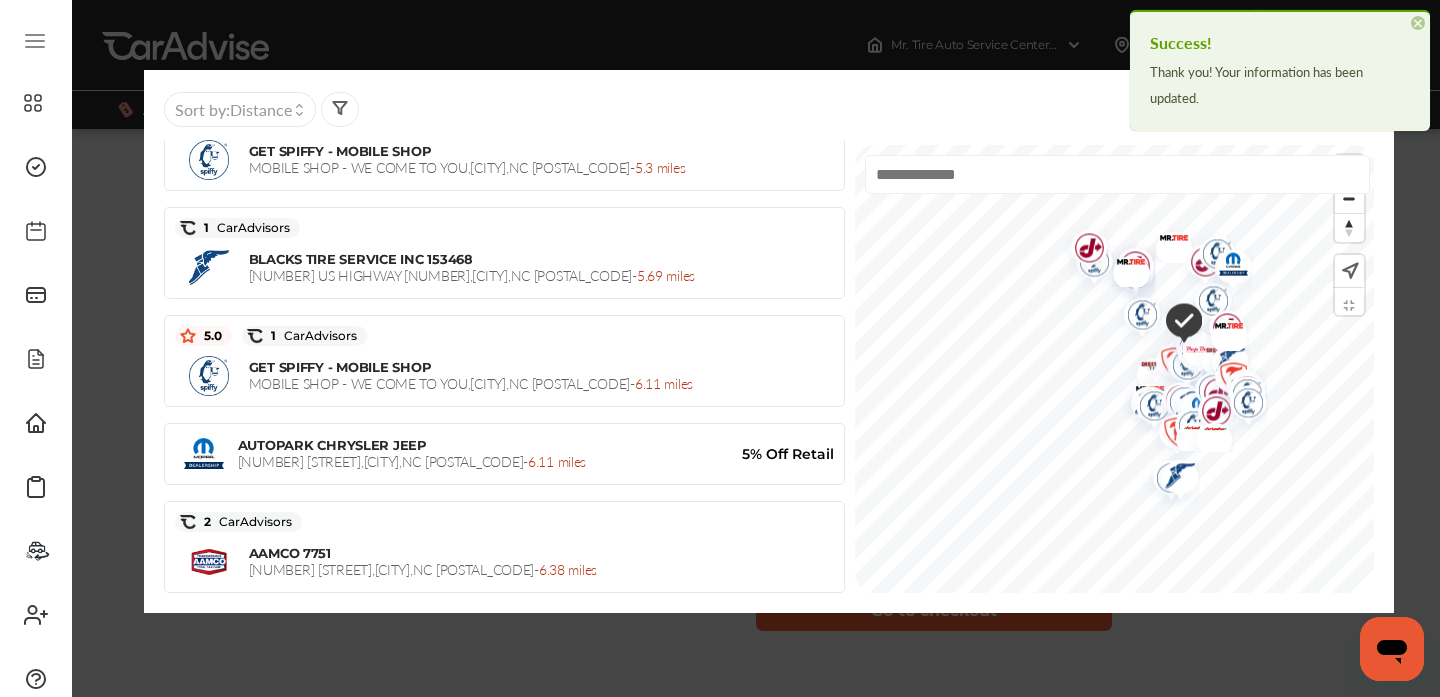 click on "×" at bounding box center (1418, 23) 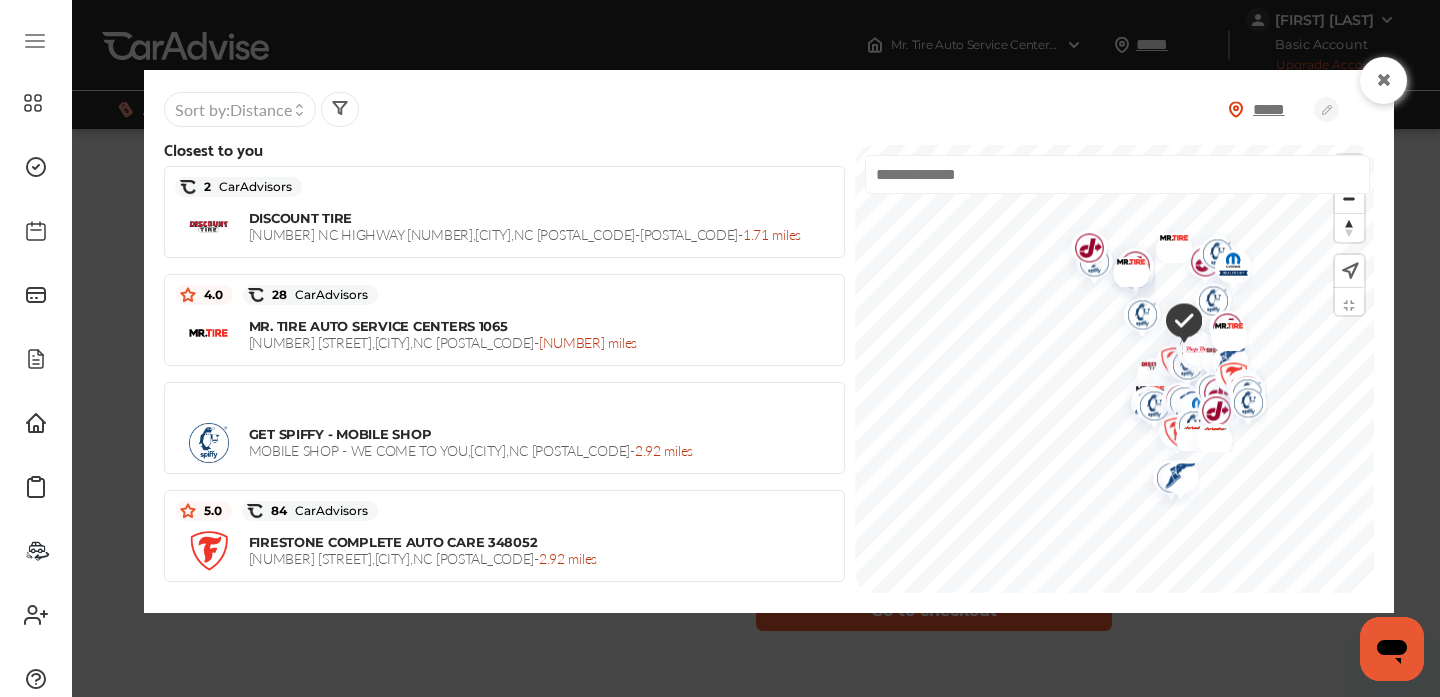 scroll, scrollTop: 0, scrollLeft: 0, axis: both 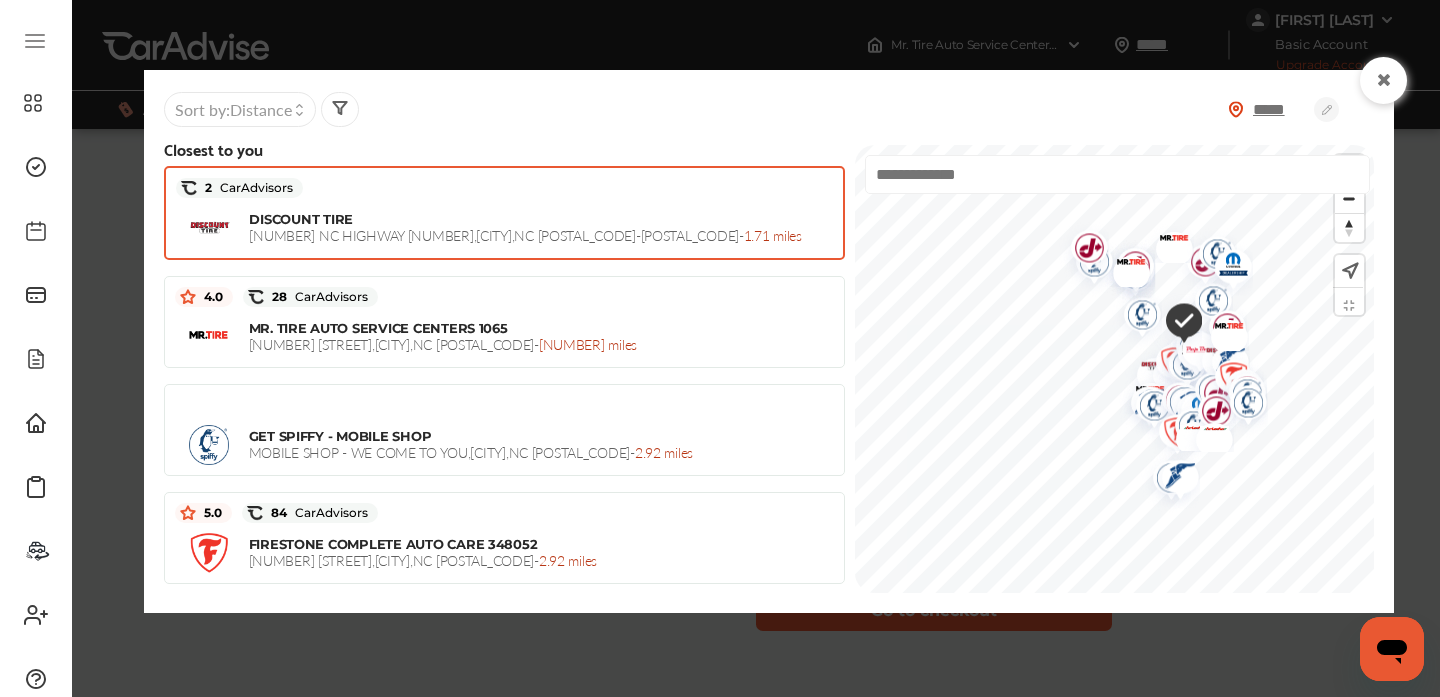 click on "[POSTAL_CODE] [POSTAL_CODE] - [NUMBER] miles" at bounding box center (525, 235) 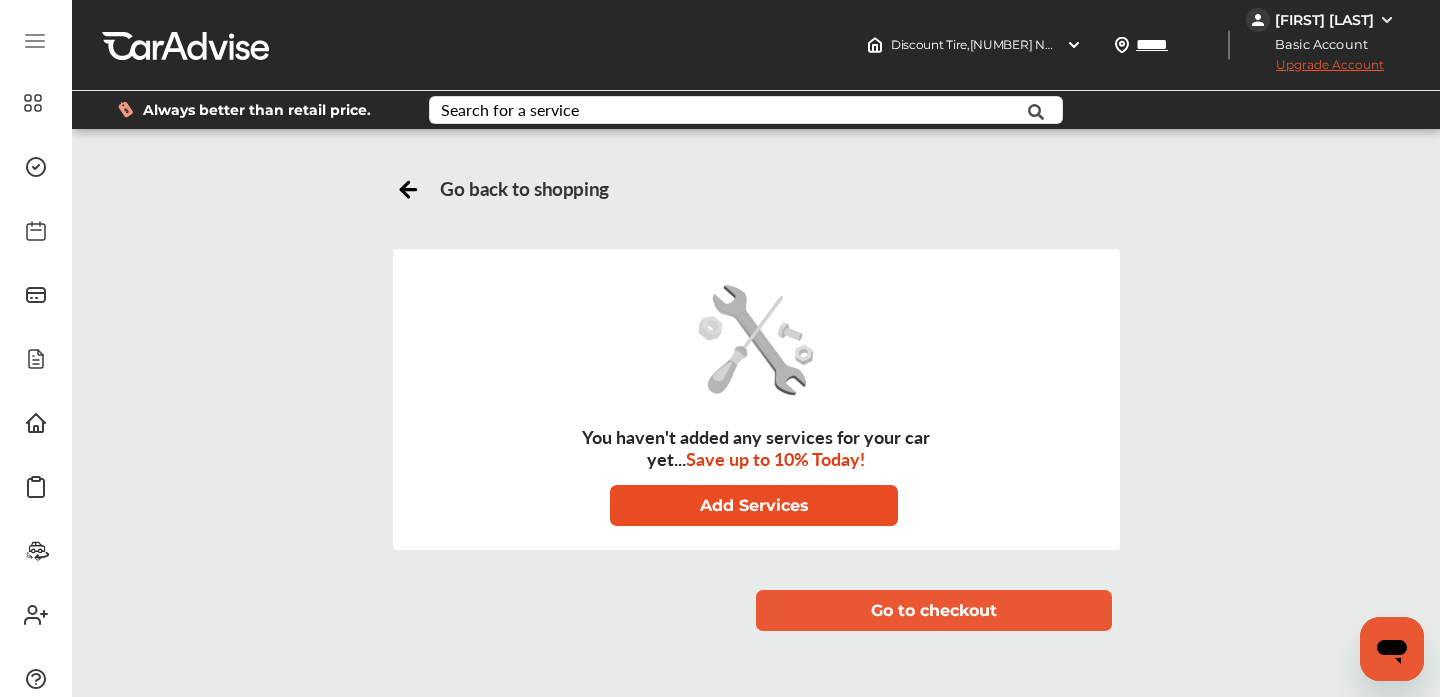 click on "Add Services" at bounding box center (754, 505) 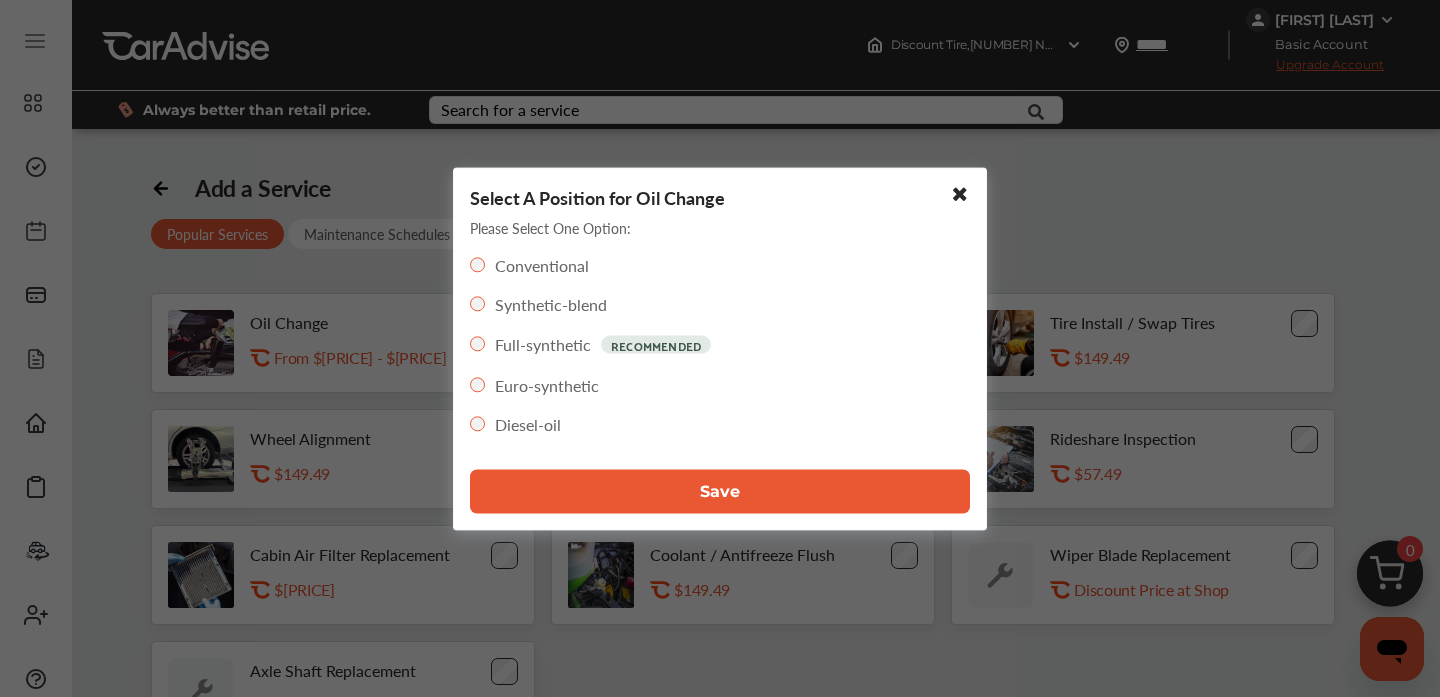 click on "Save" at bounding box center (720, 491) 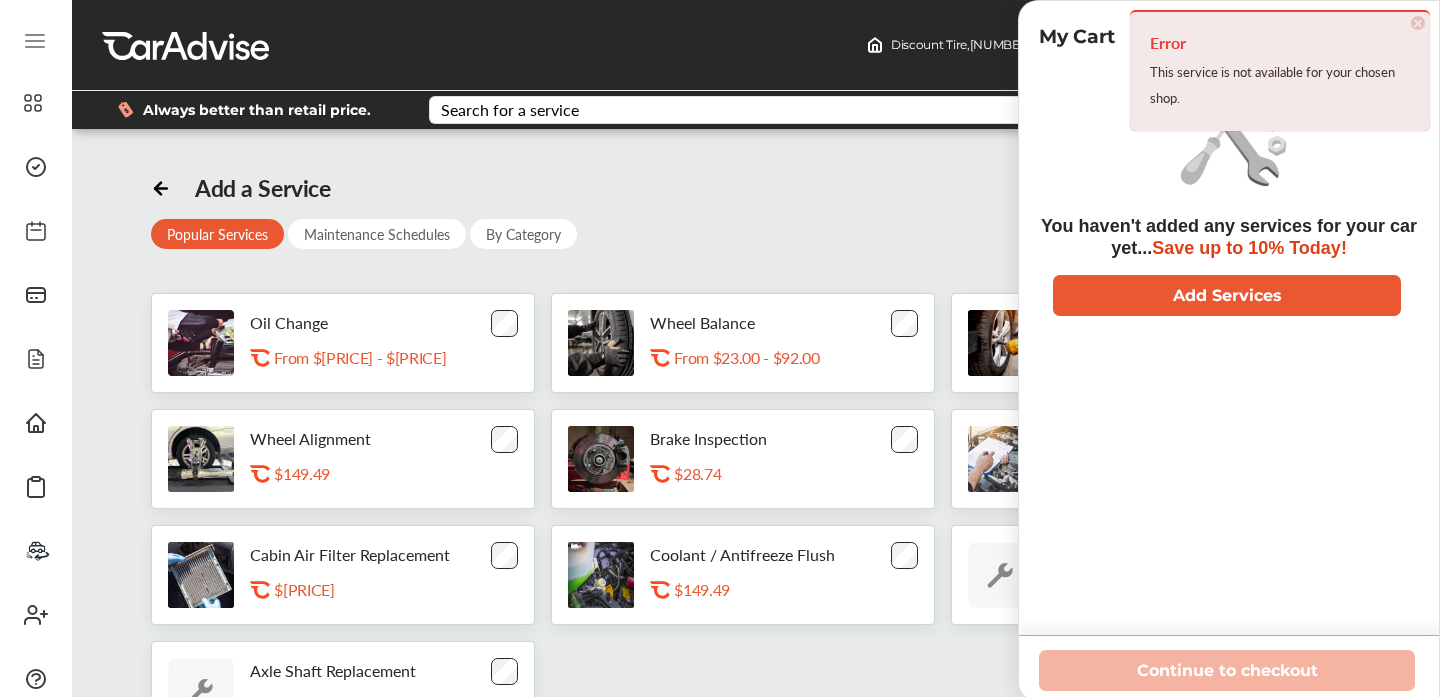 click on "×" at bounding box center [1418, 23] 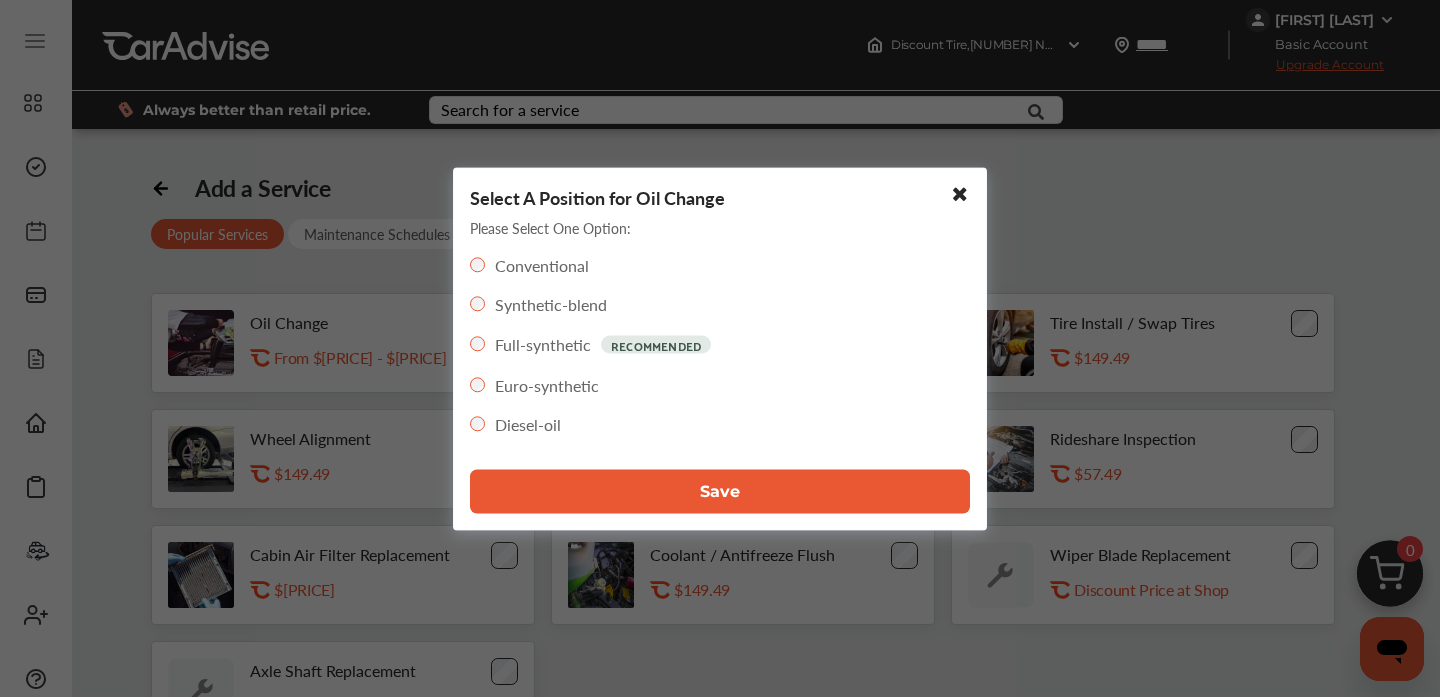 click on "Save" at bounding box center [720, 491] 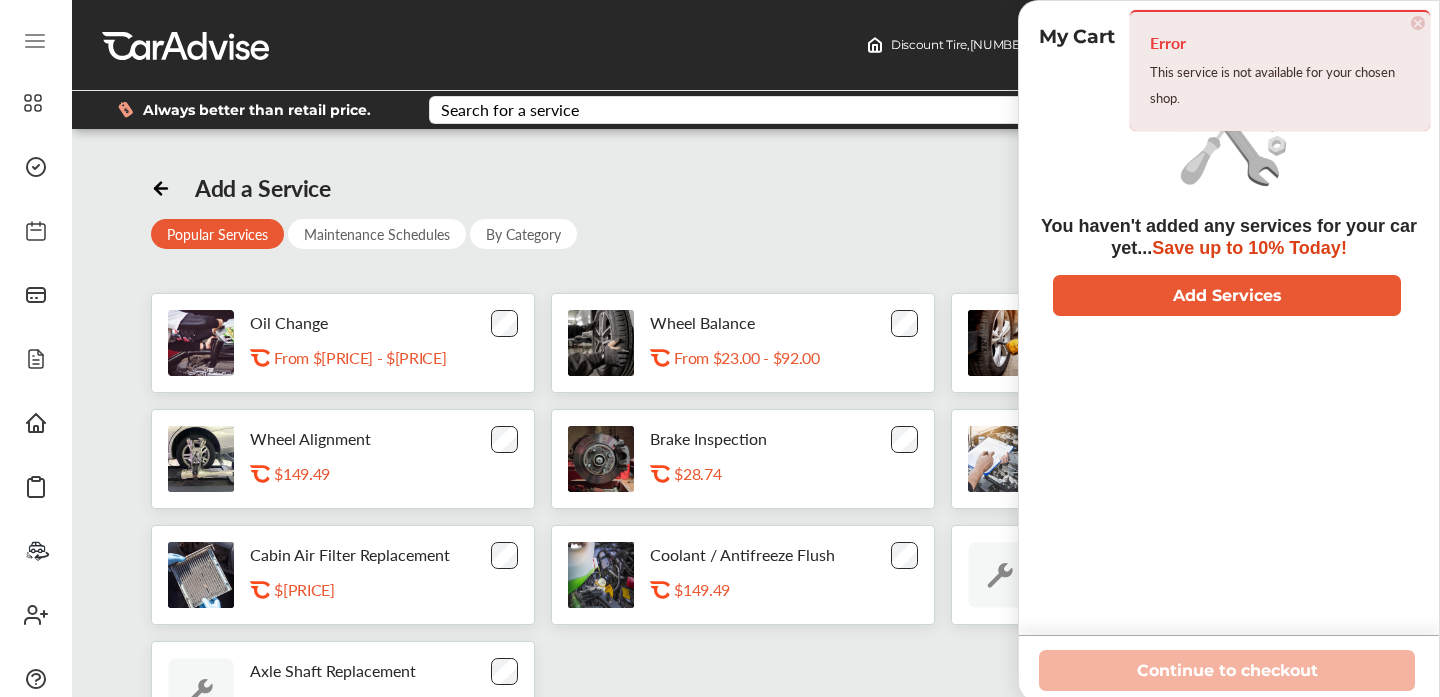 click on "×" at bounding box center (1418, 23) 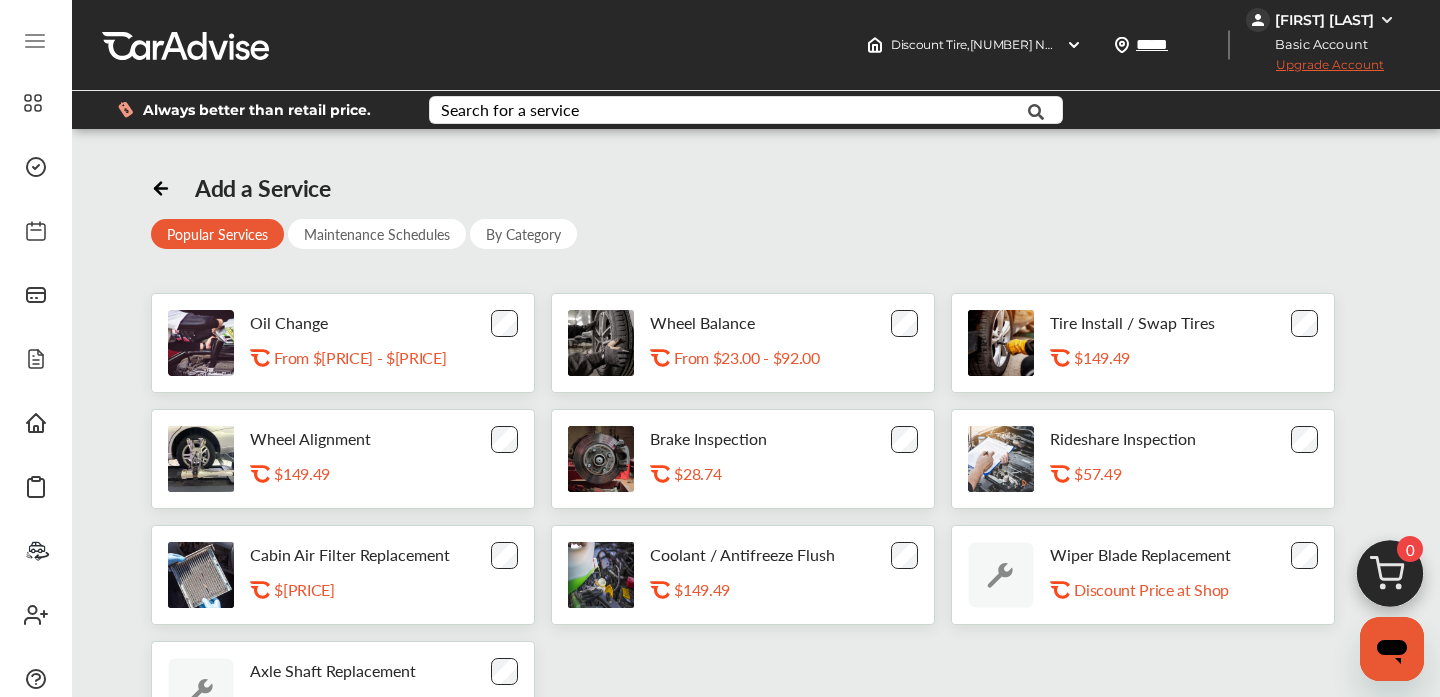 scroll, scrollTop: 106, scrollLeft: 0, axis: vertical 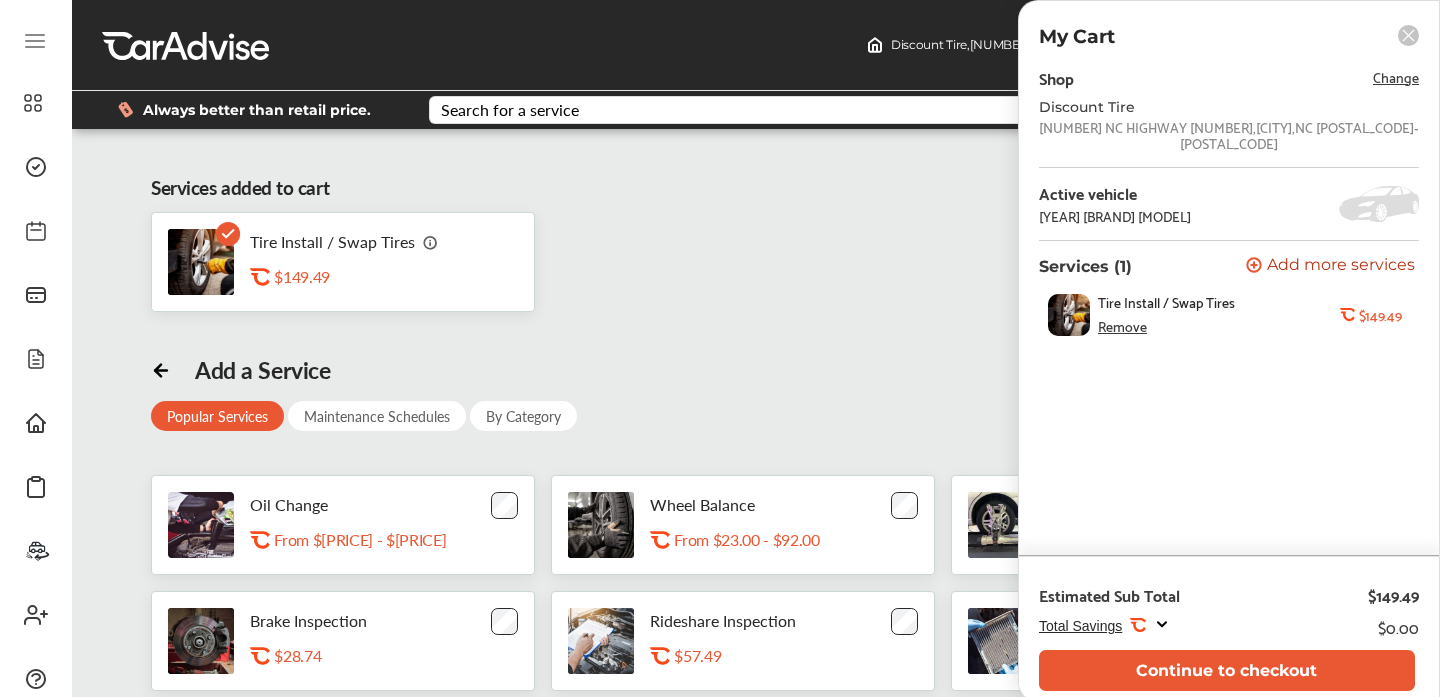 click on "Oil Change - Full-synthetic
$[PRICE]" at bounding box center [756, 581] 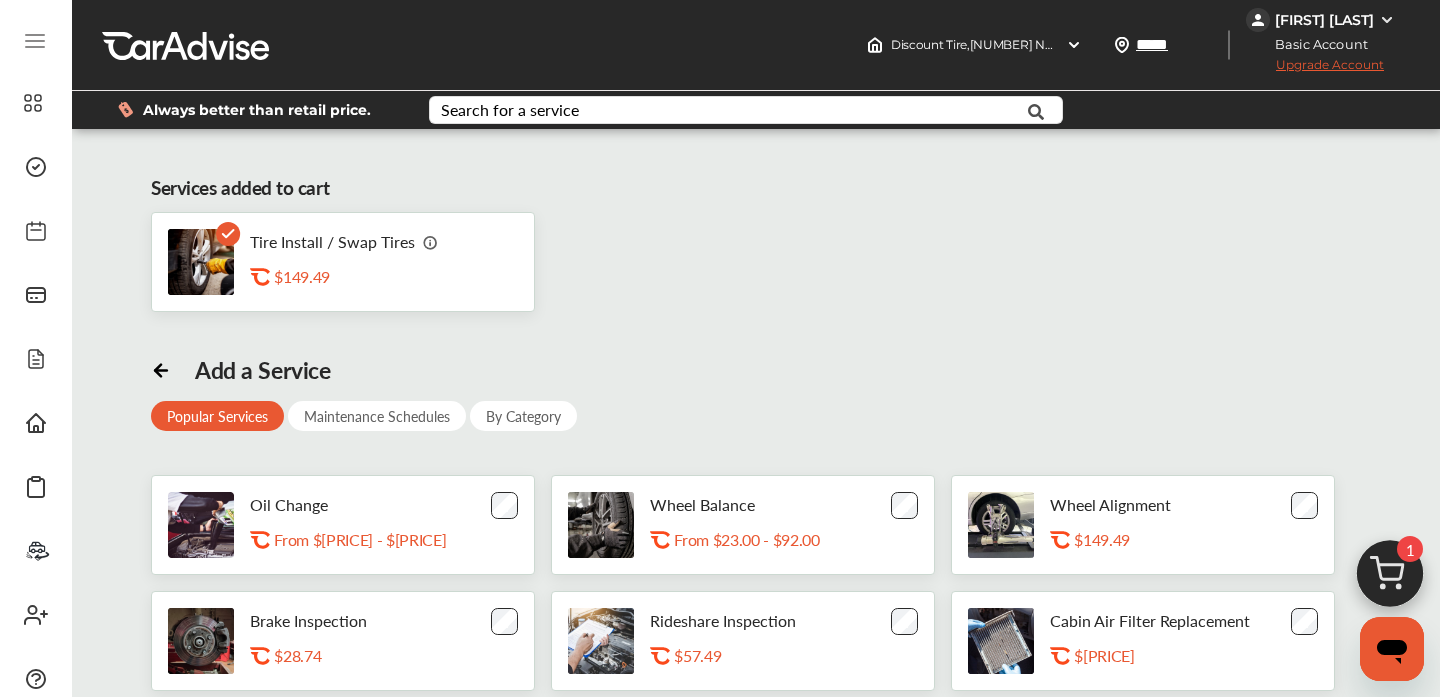 scroll, scrollTop: 0, scrollLeft: 0, axis: both 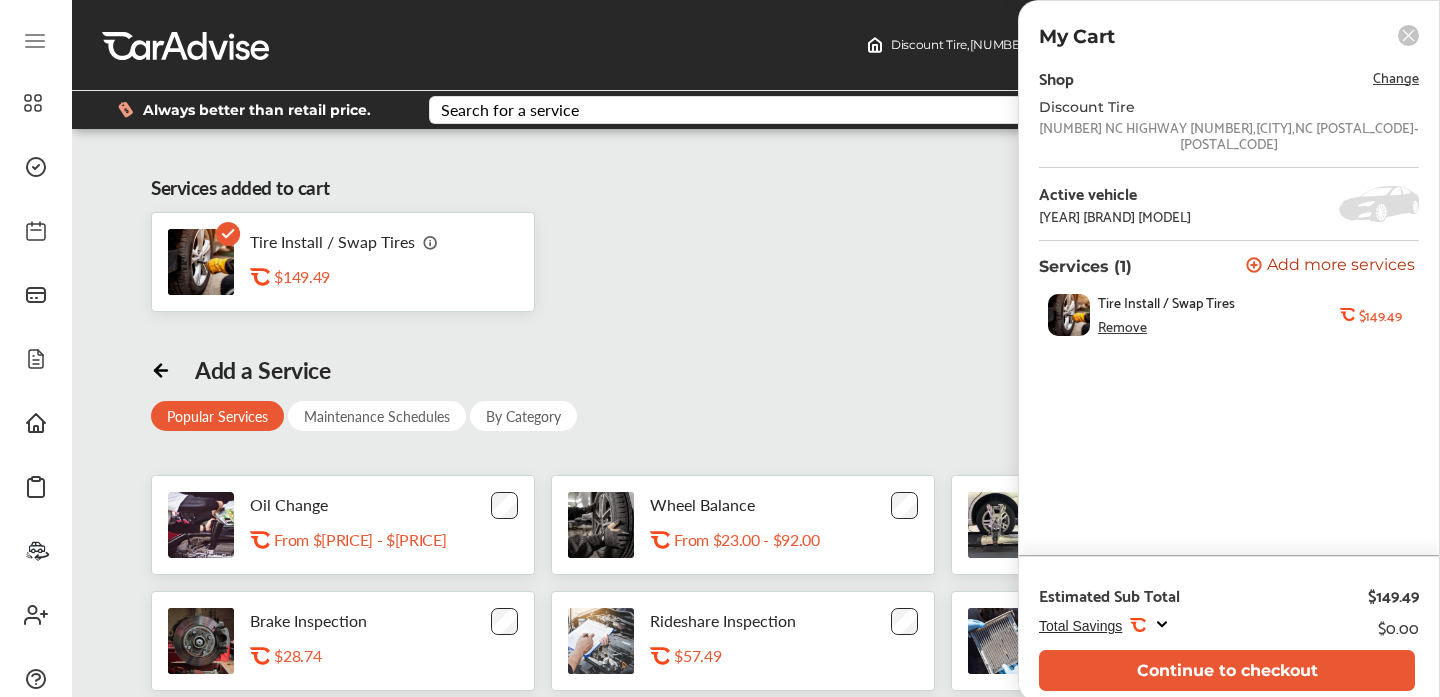 click on "Add more services" at bounding box center [1341, 266] 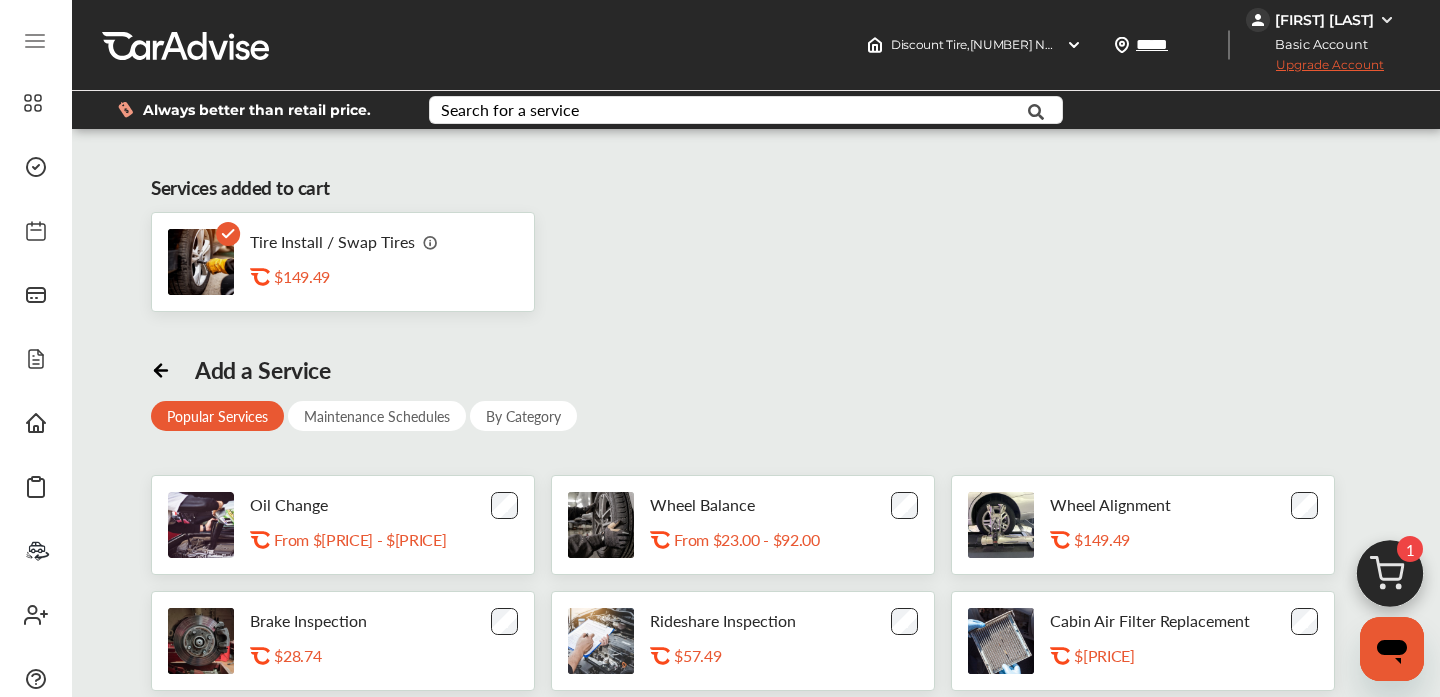 scroll, scrollTop: 221, scrollLeft: 0, axis: vertical 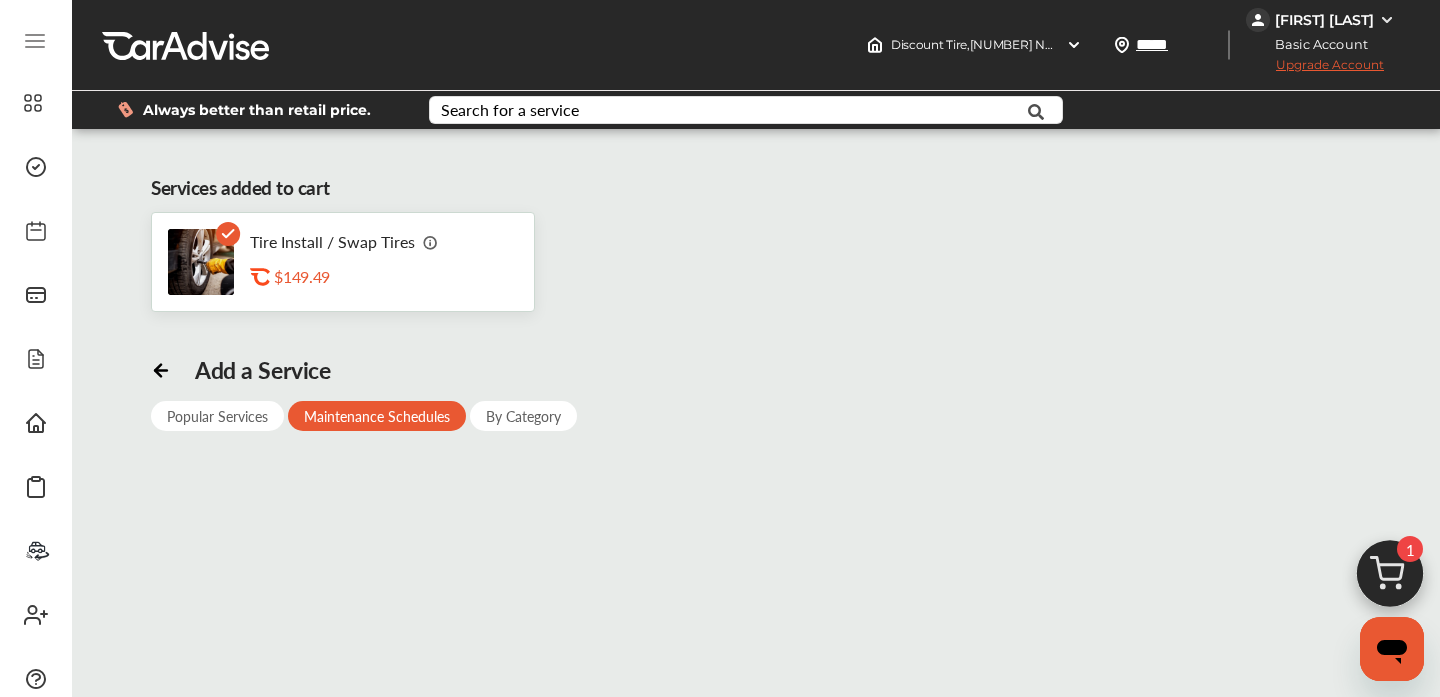 click on "By Category" at bounding box center (523, 416) 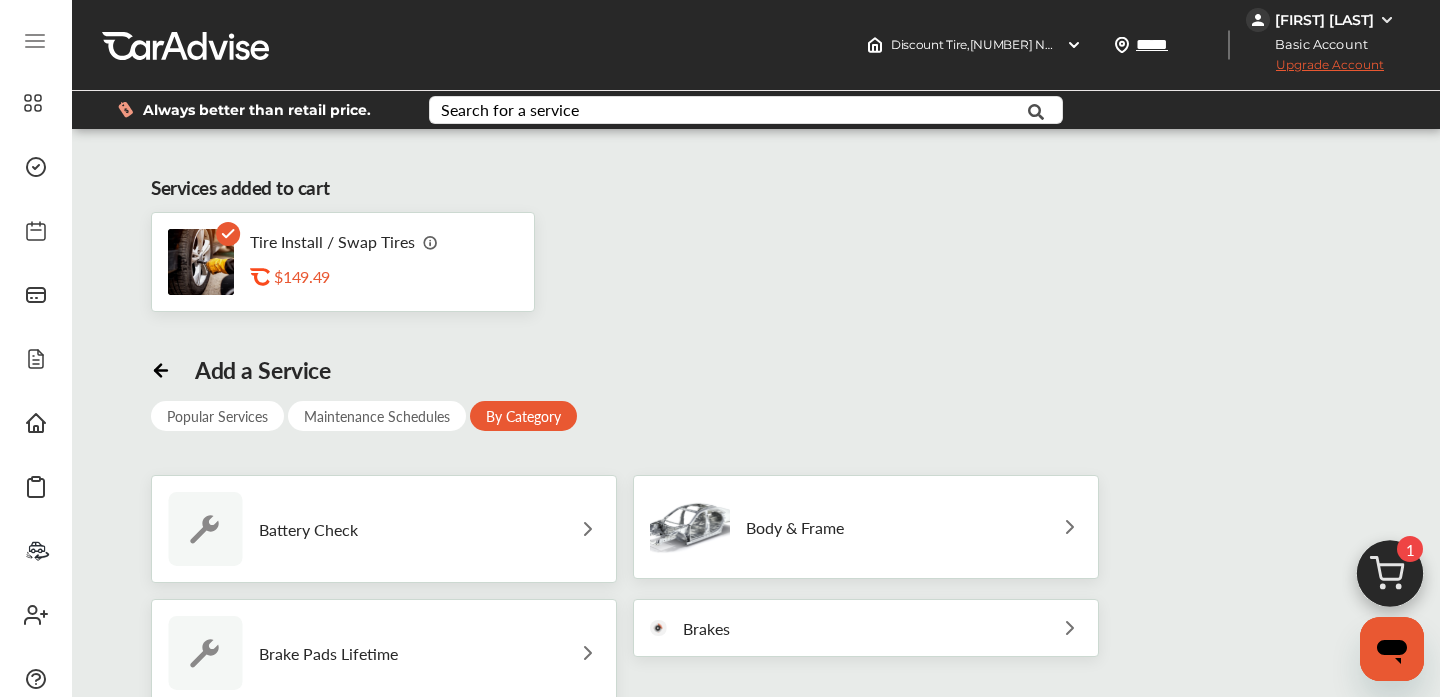 scroll, scrollTop: 1072, scrollLeft: 0, axis: vertical 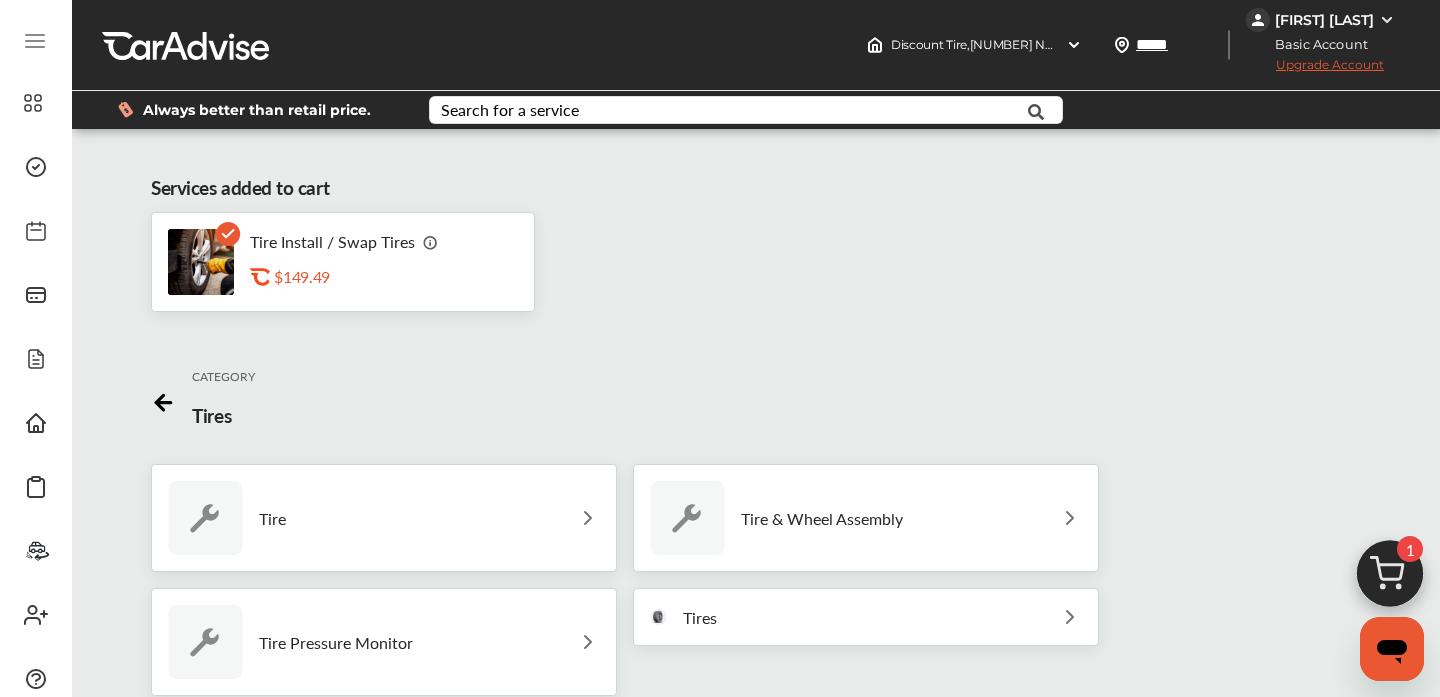 click on "Tires" at bounding box center (866, 617) 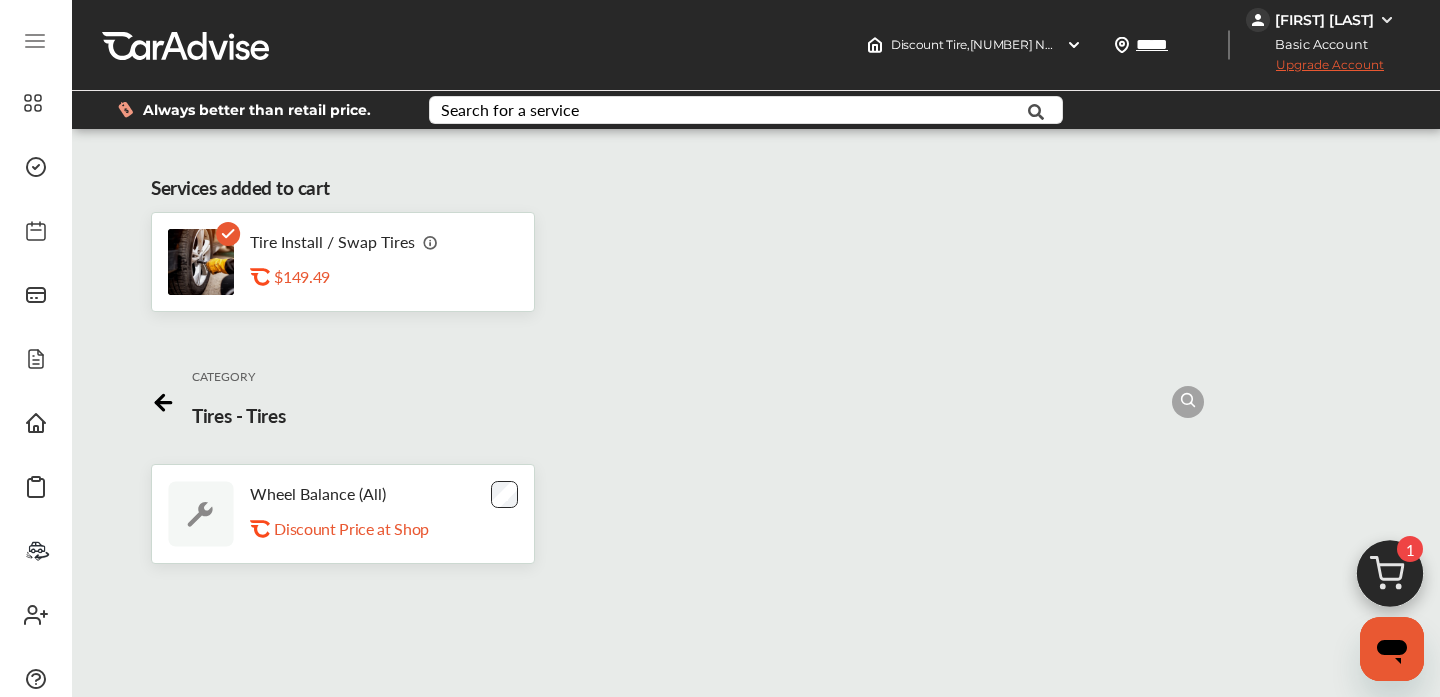 click 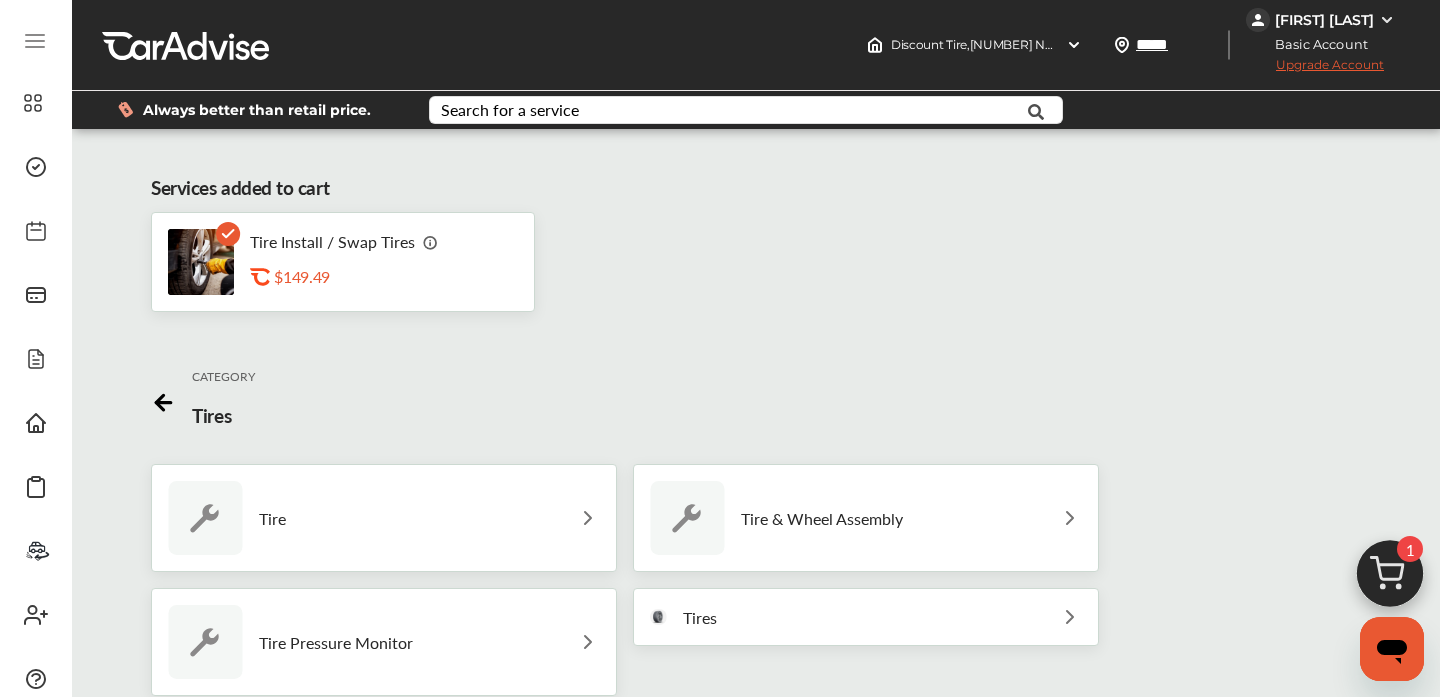 click at bounding box center (205, 518) 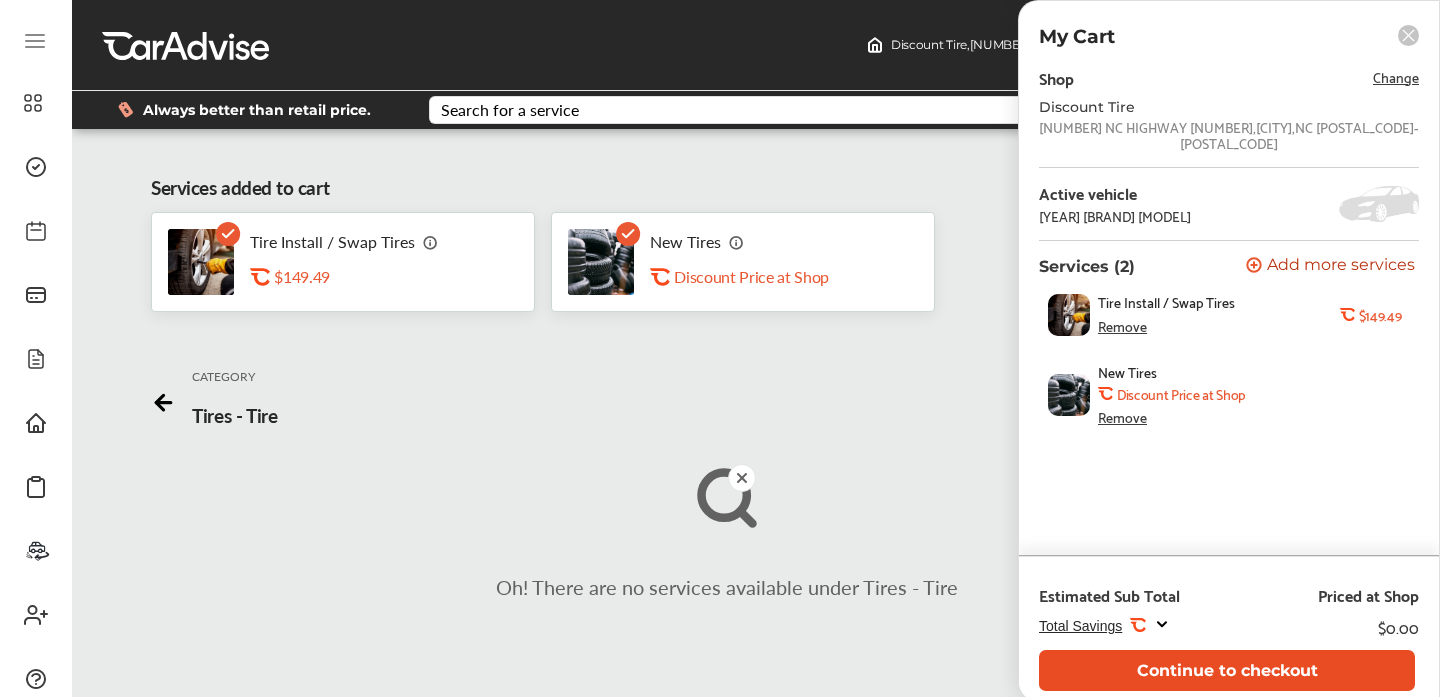 click on "Continue to checkout" at bounding box center [1227, 670] 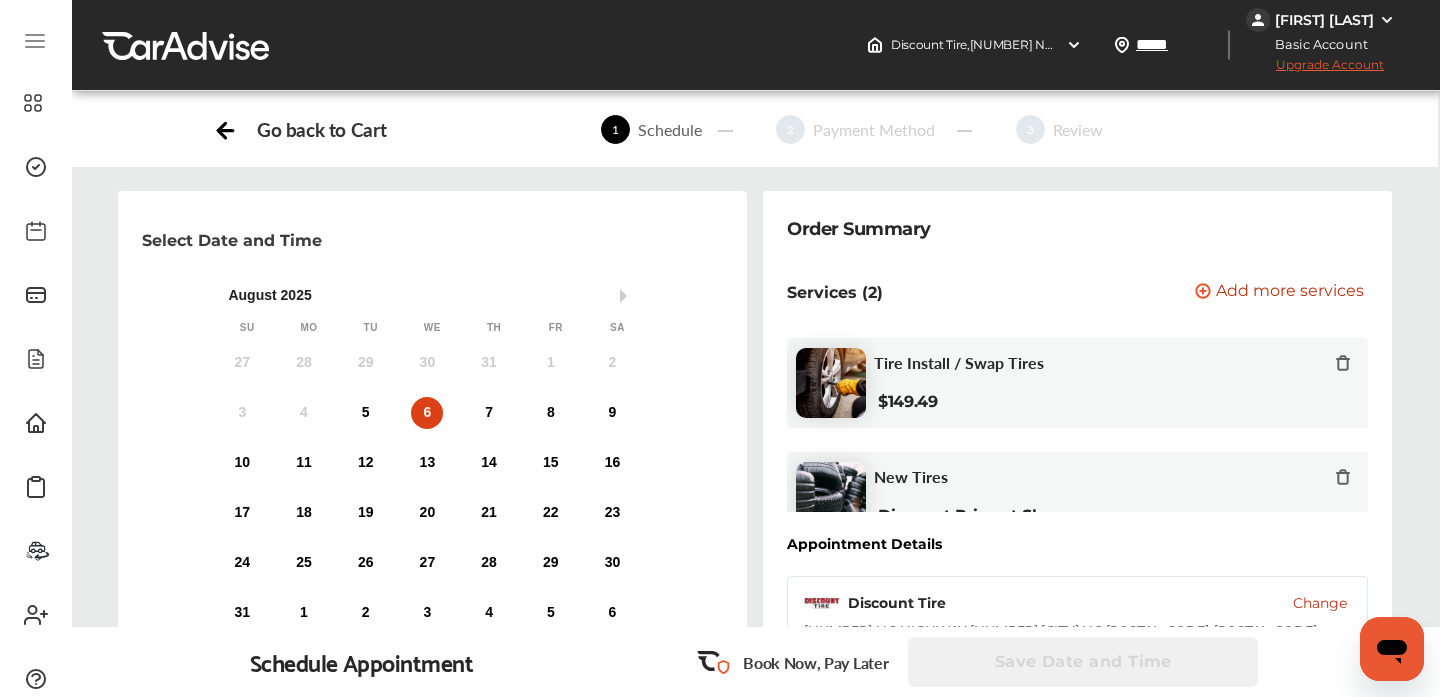 scroll, scrollTop: 0, scrollLeft: 0, axis: both 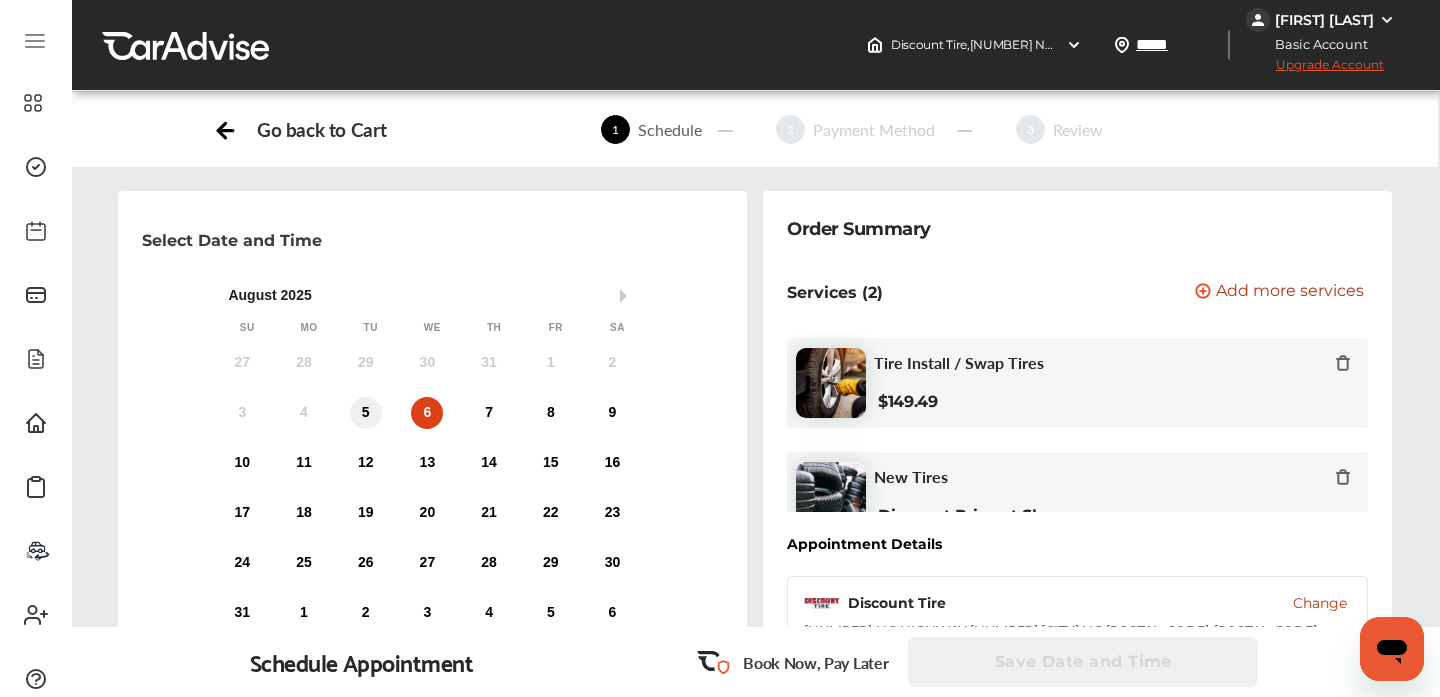 click on "5" at bounding box center (366, 413) 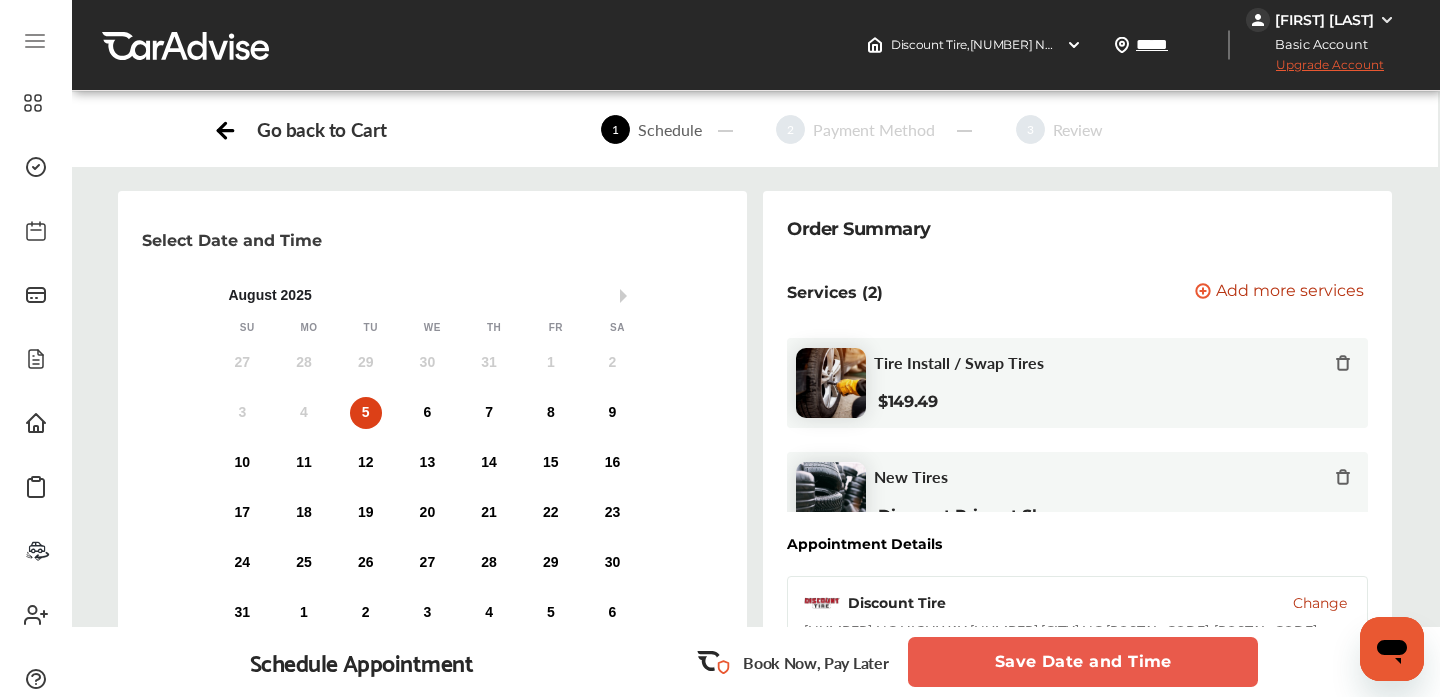 scroll, scrollTop: 188, scrollLeft: 0, axis: vertical 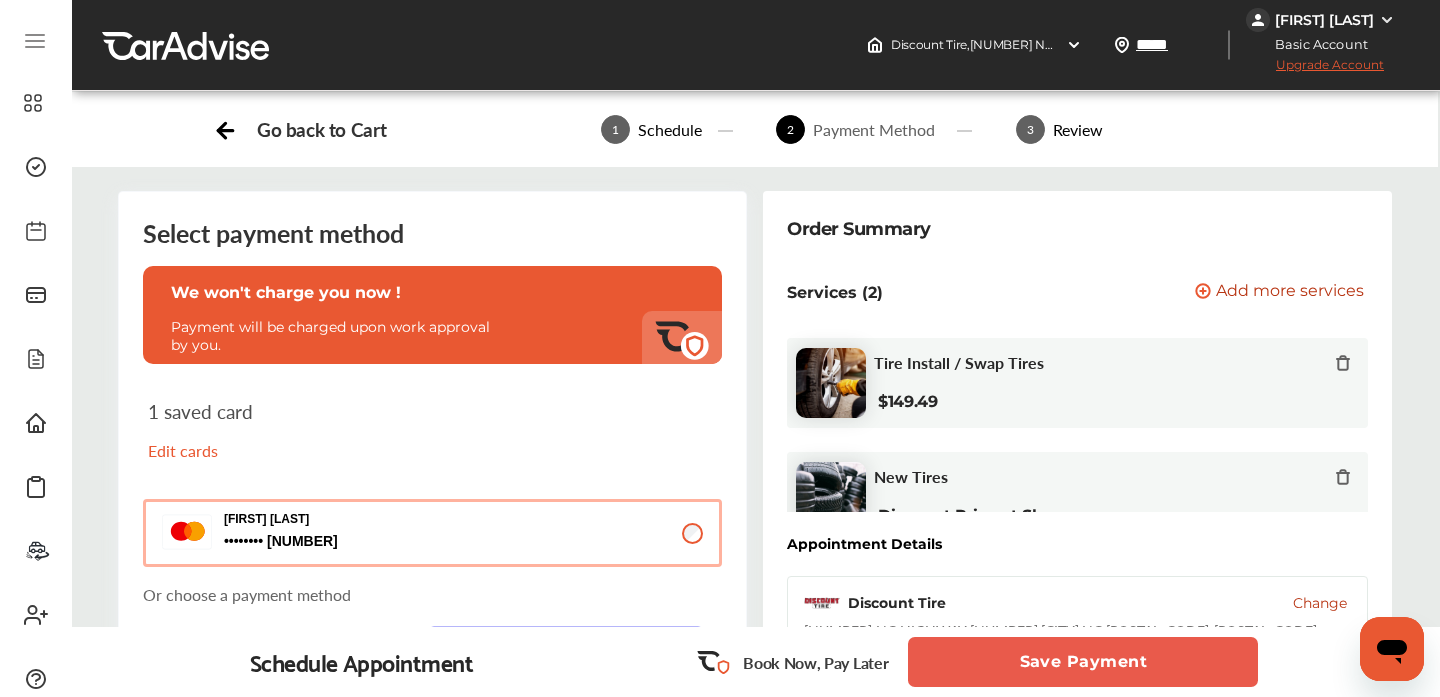 click on "Save Payment" at bounding box center (1083, 662) 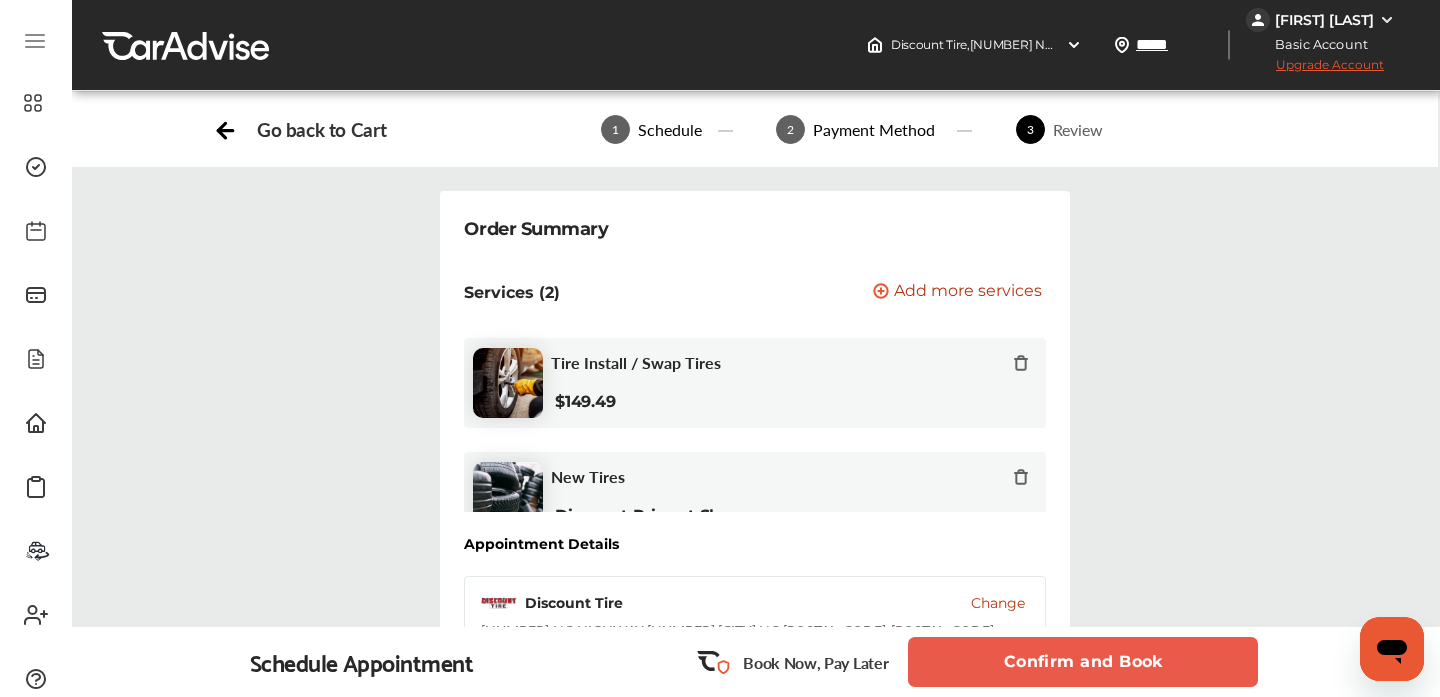 scroll, scrollTop: 0, scrollLeft: 0, axis: both 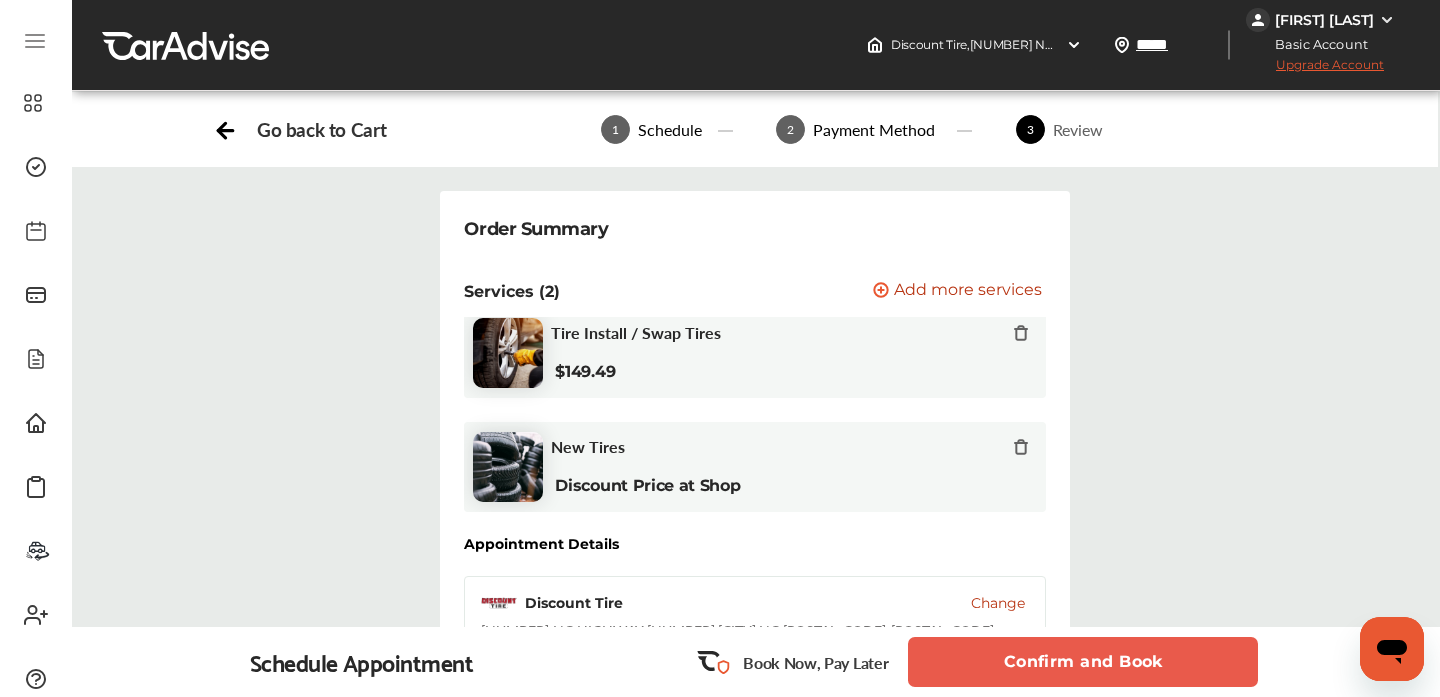 click on "Confirm and Book" at bounding box center [1083, 662] 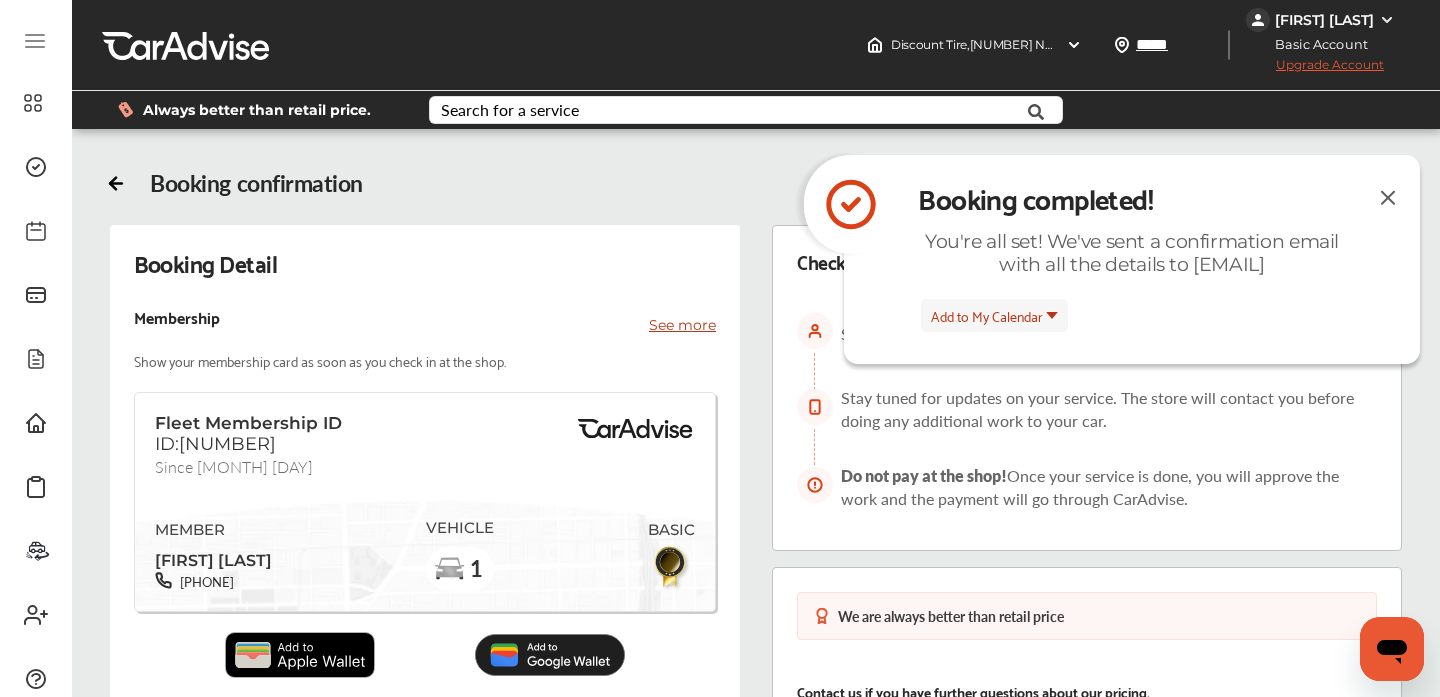 click on "See more" at bounding box center [682, 325] 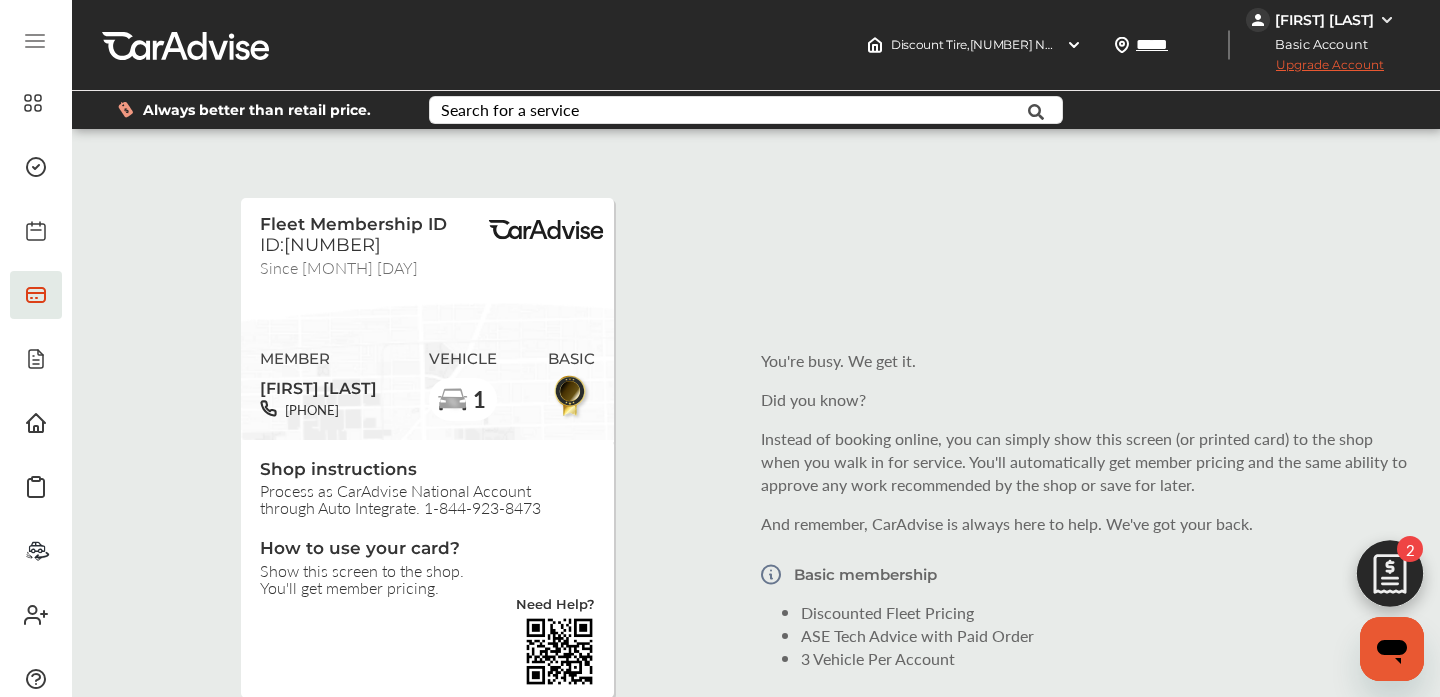 scroll, scrollTop: 266, scrollLeft: 0, axis: vertical 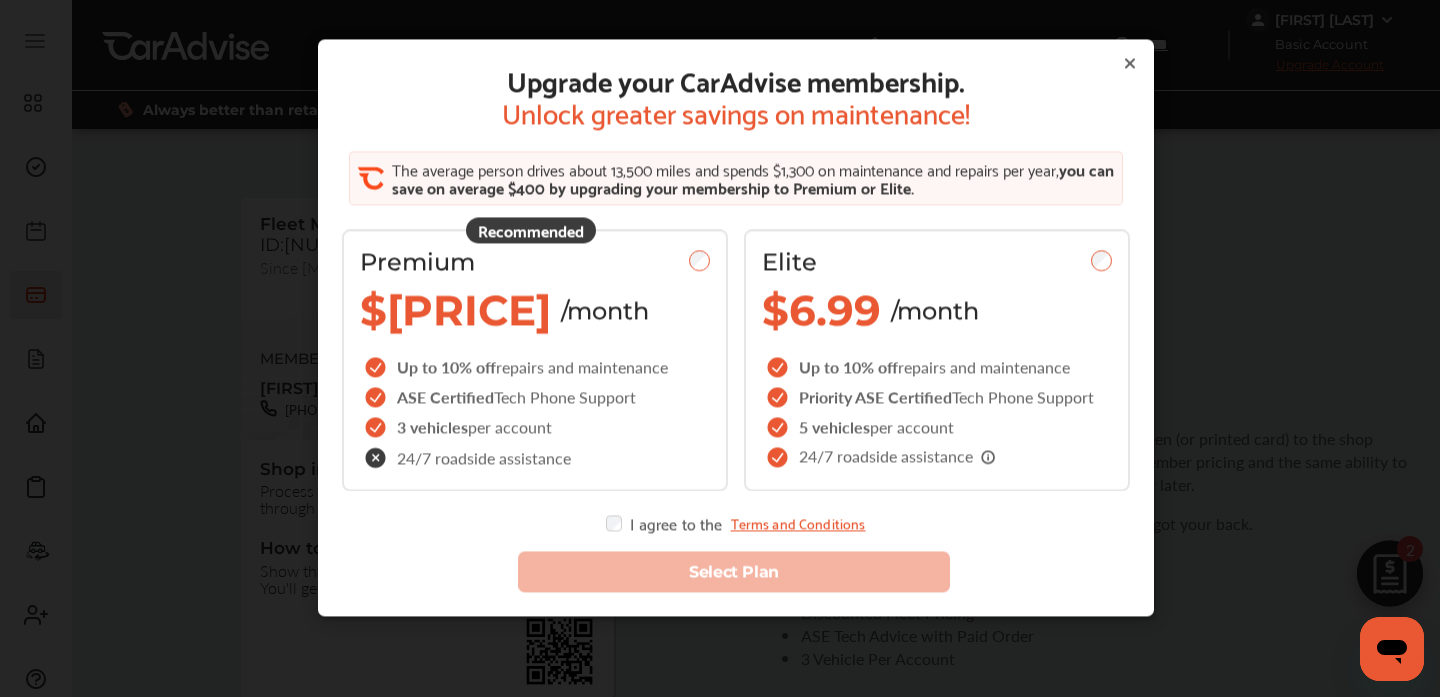 click 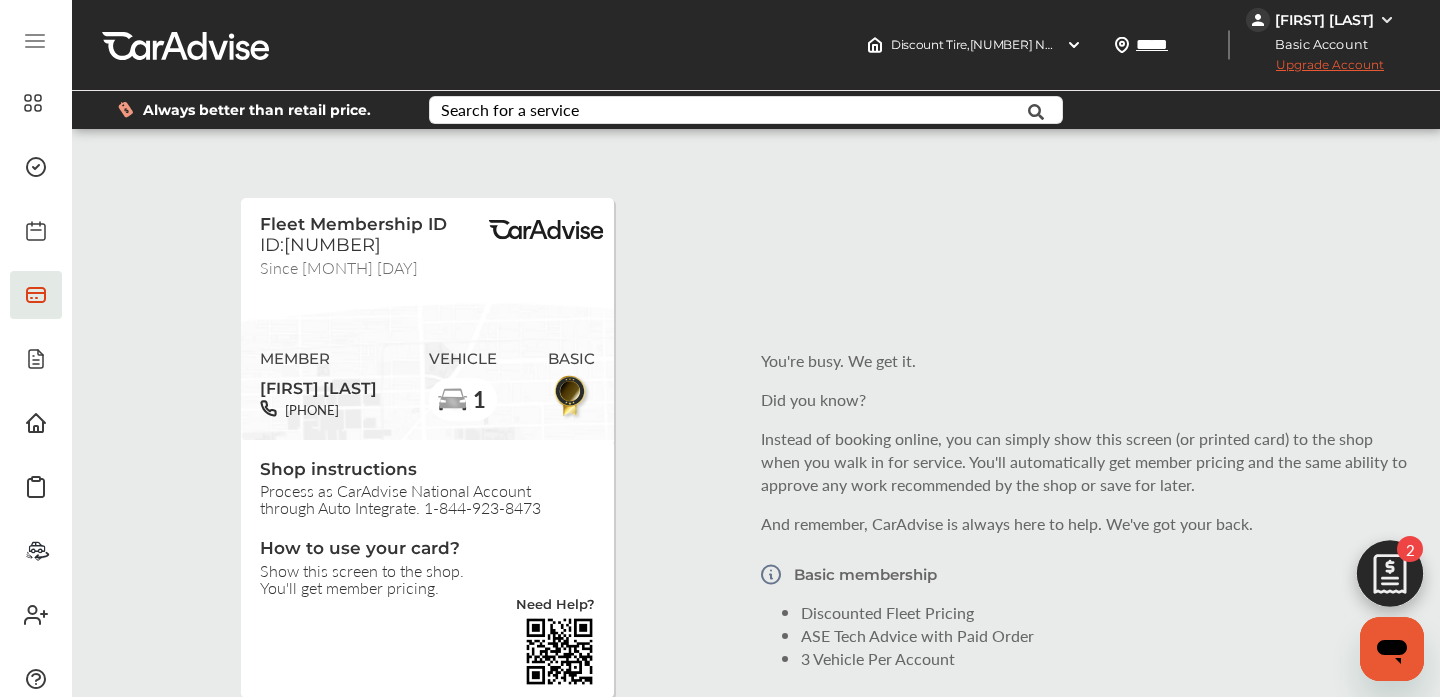 scroll, scrollTop: 0, scrollLeft: 0, axis: both 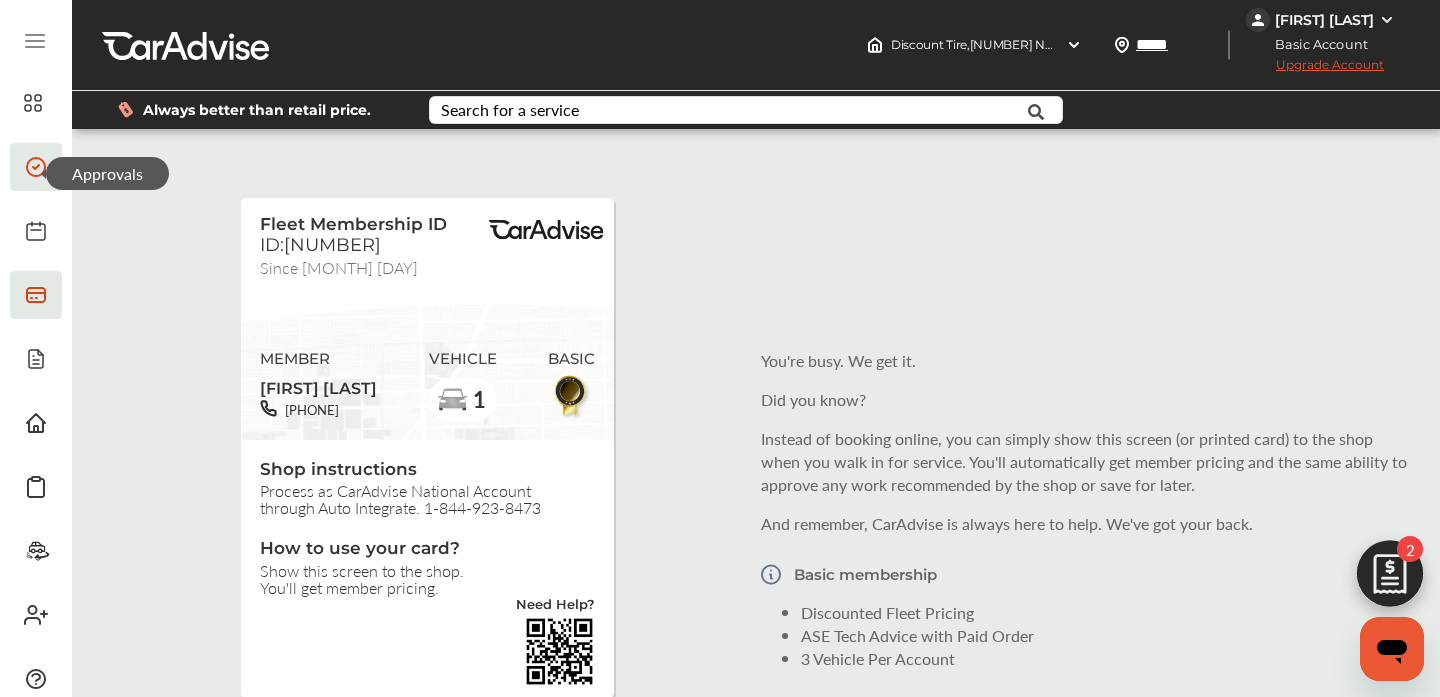 click 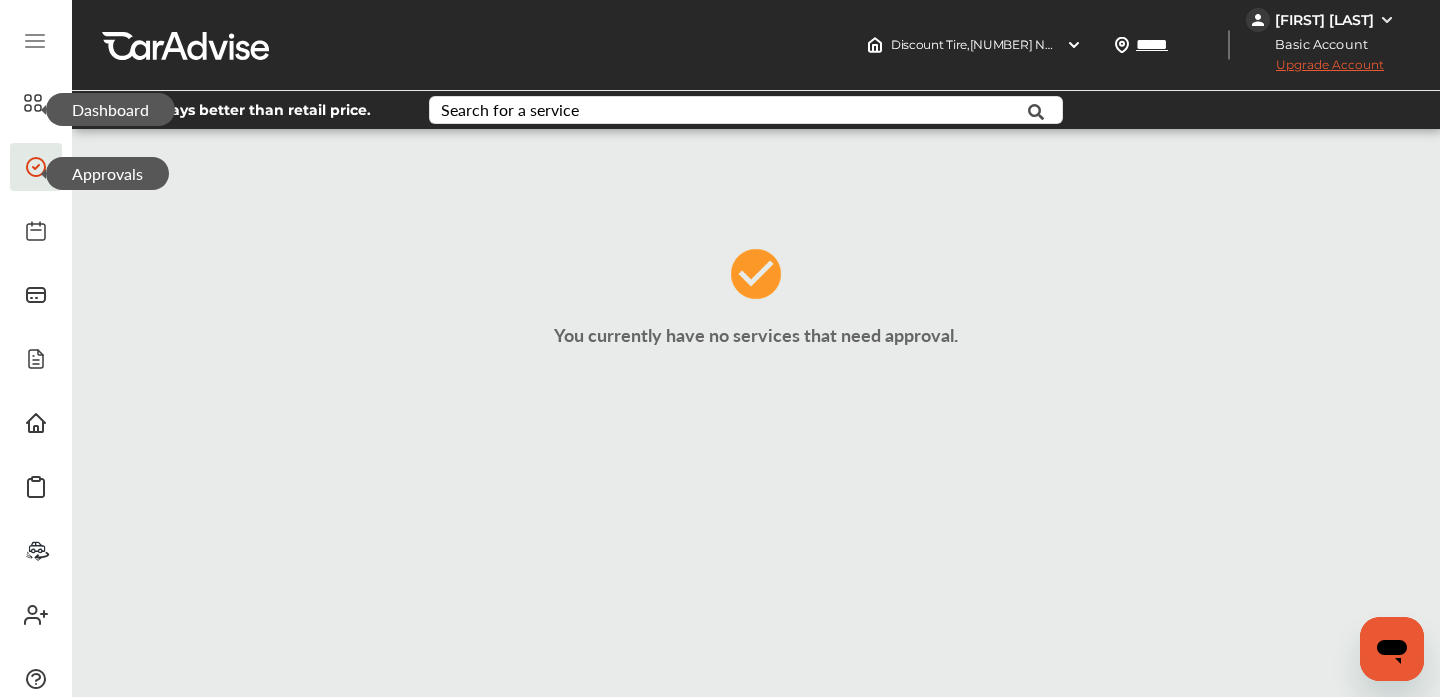 click on "Dashboard" at bounding box center (110, 109) 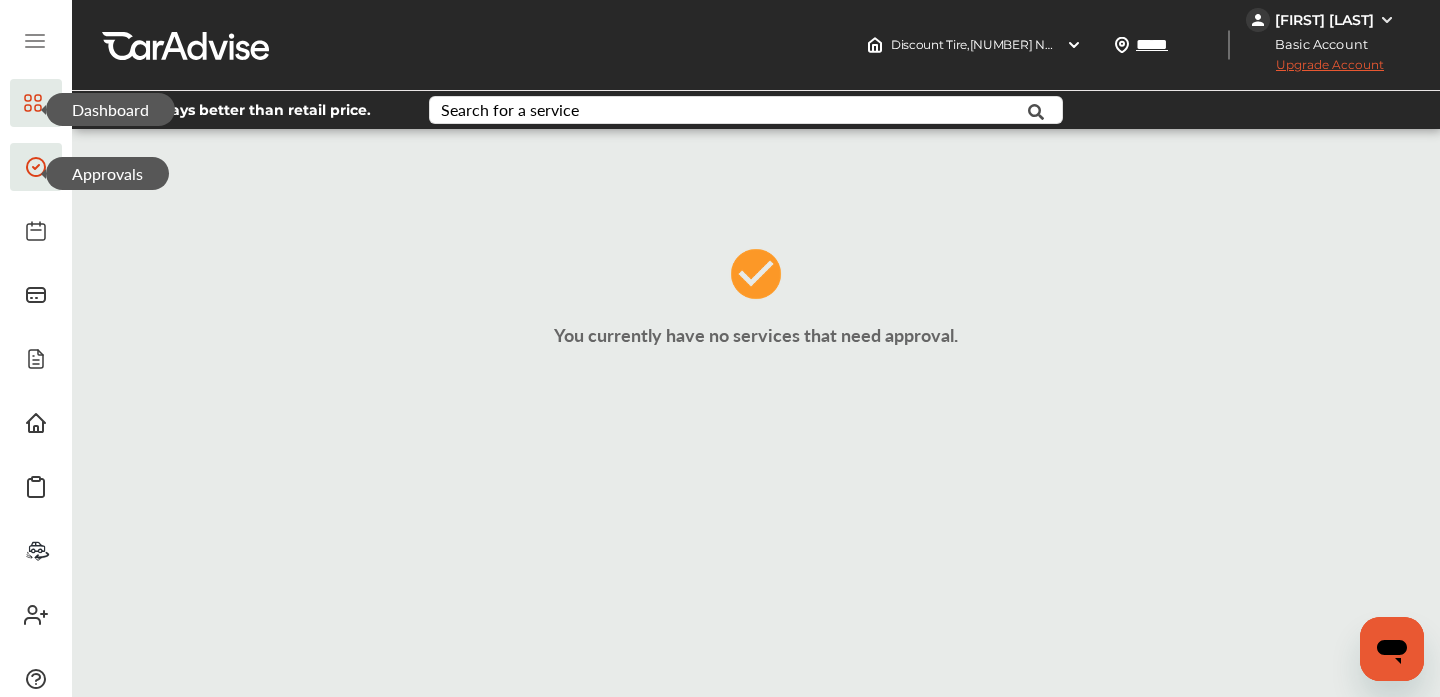 click 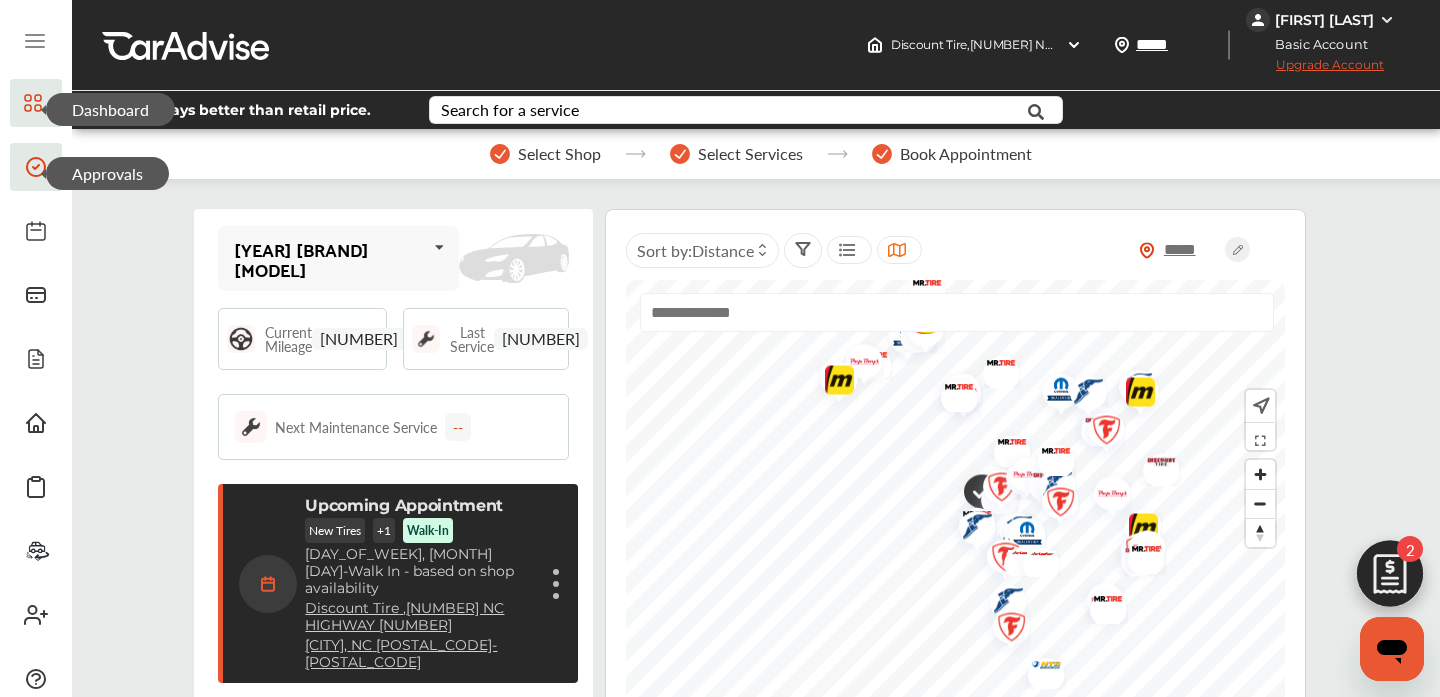 scroll, scrollTop: 266, scrollLeft: 0, axis: vertical 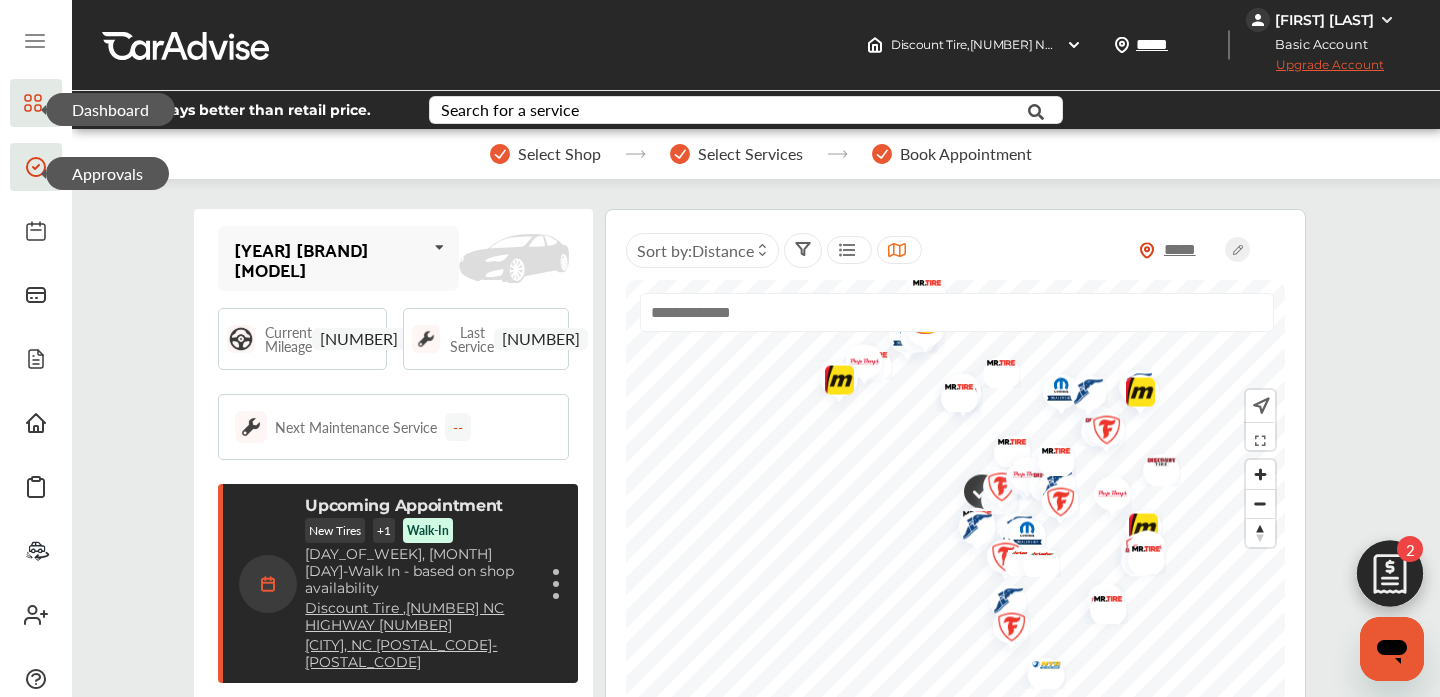 click at bounding box center [881, 1480] 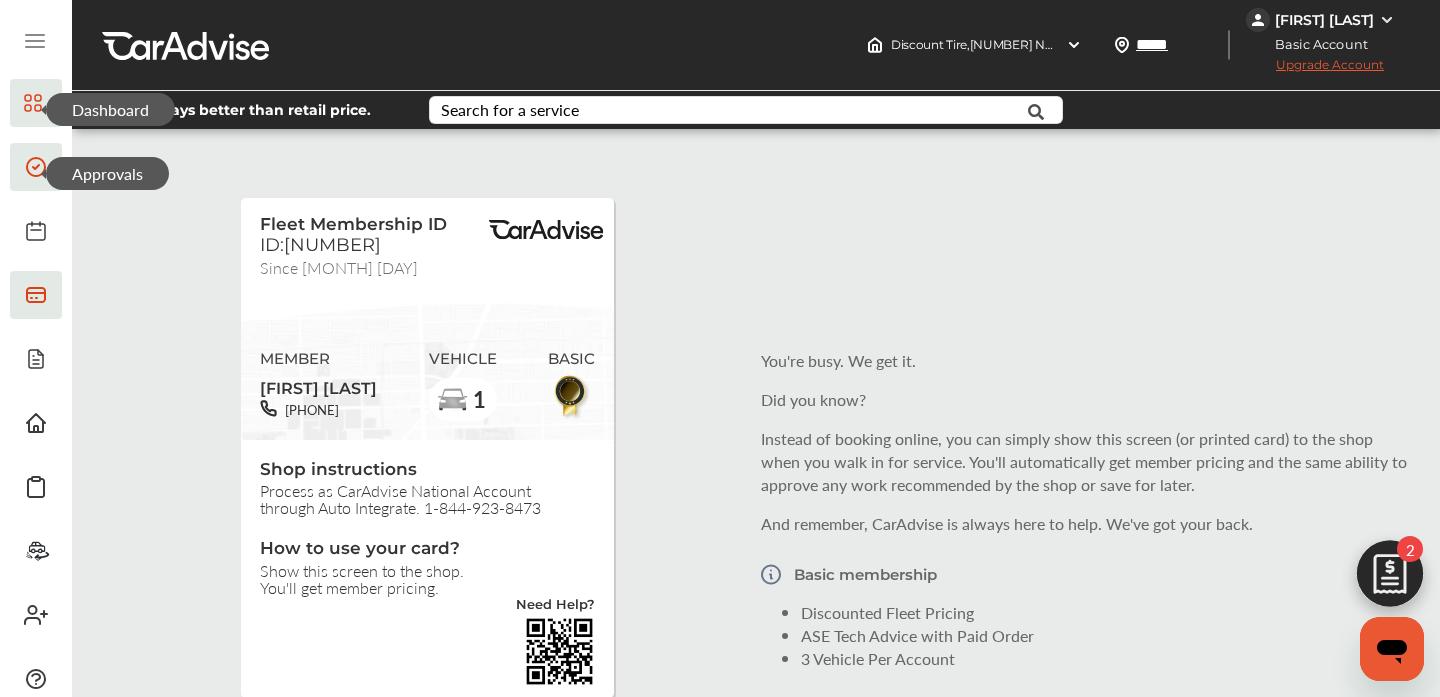 scroll, scrollTop: 197, scrollLeft: 0, axis: vertical 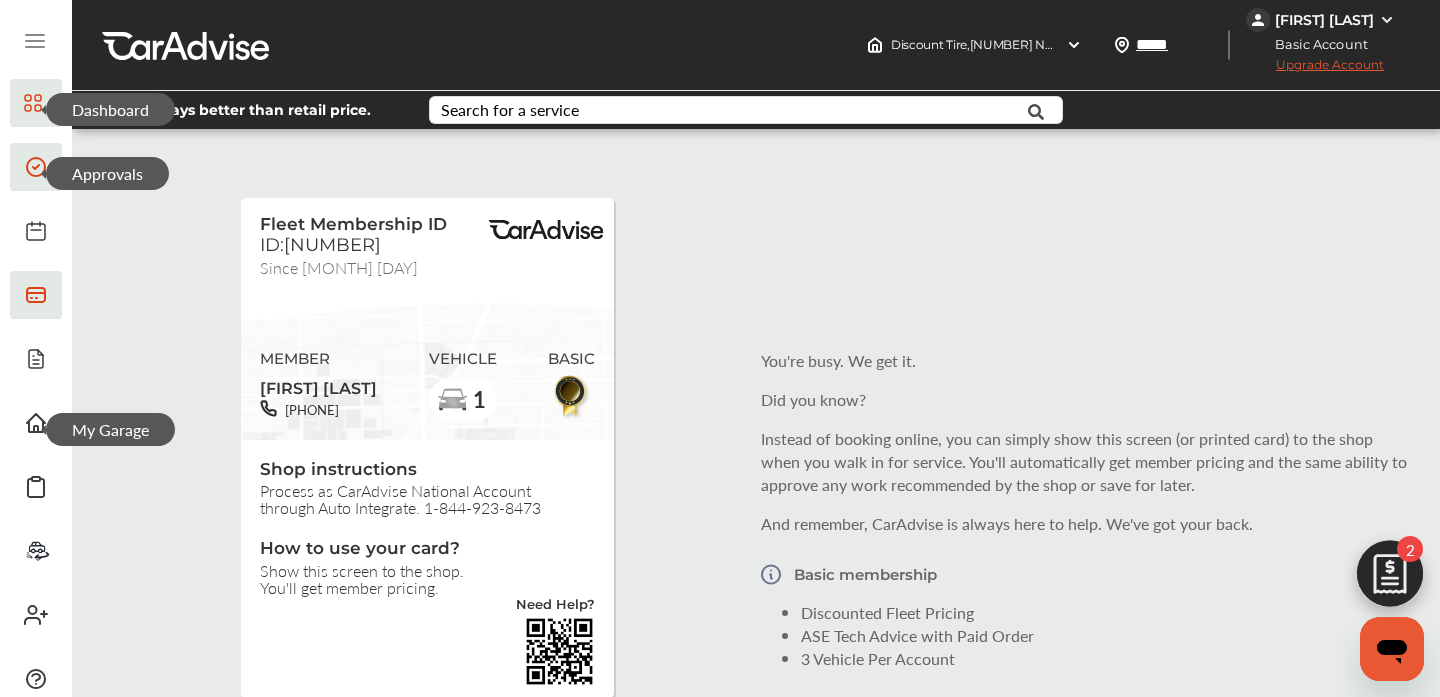 click on "My Garage" at bounding box center (110, 429) 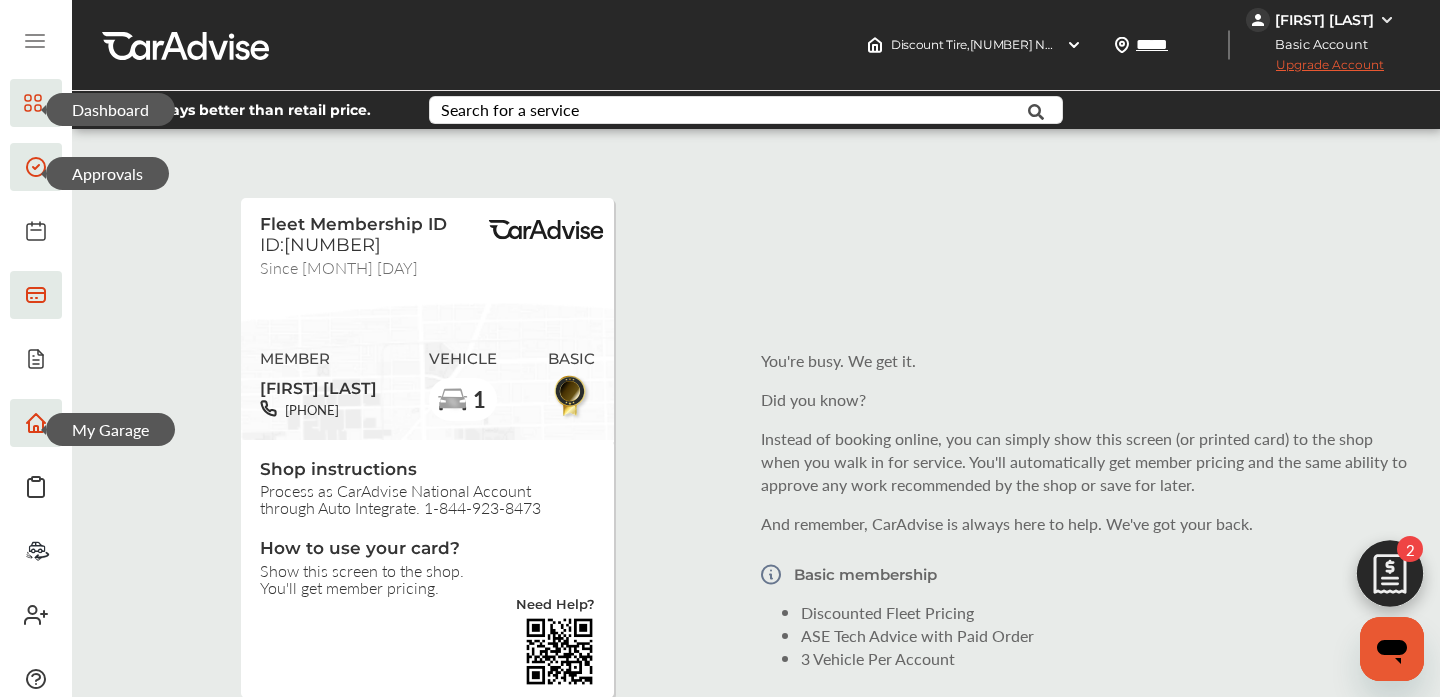 click 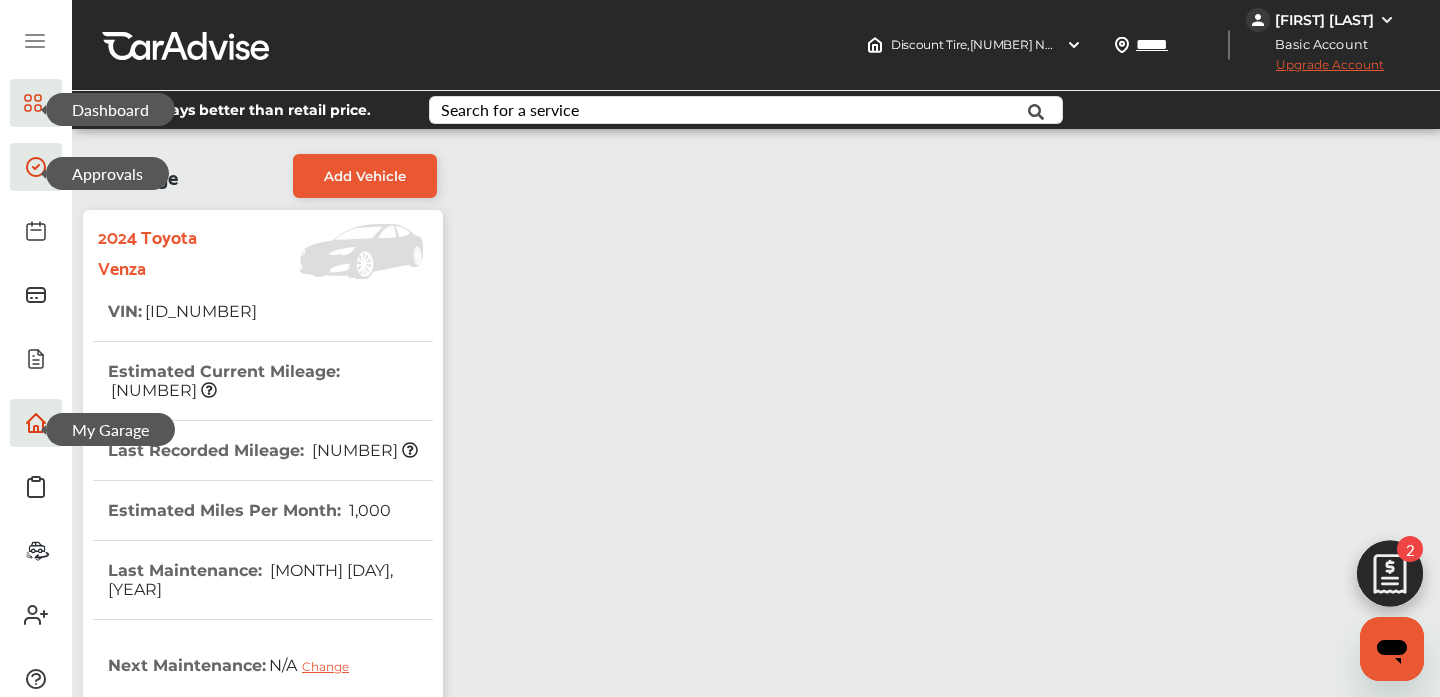 scroll, scrollTop: 0, scrollLeft: 0, axis: both 